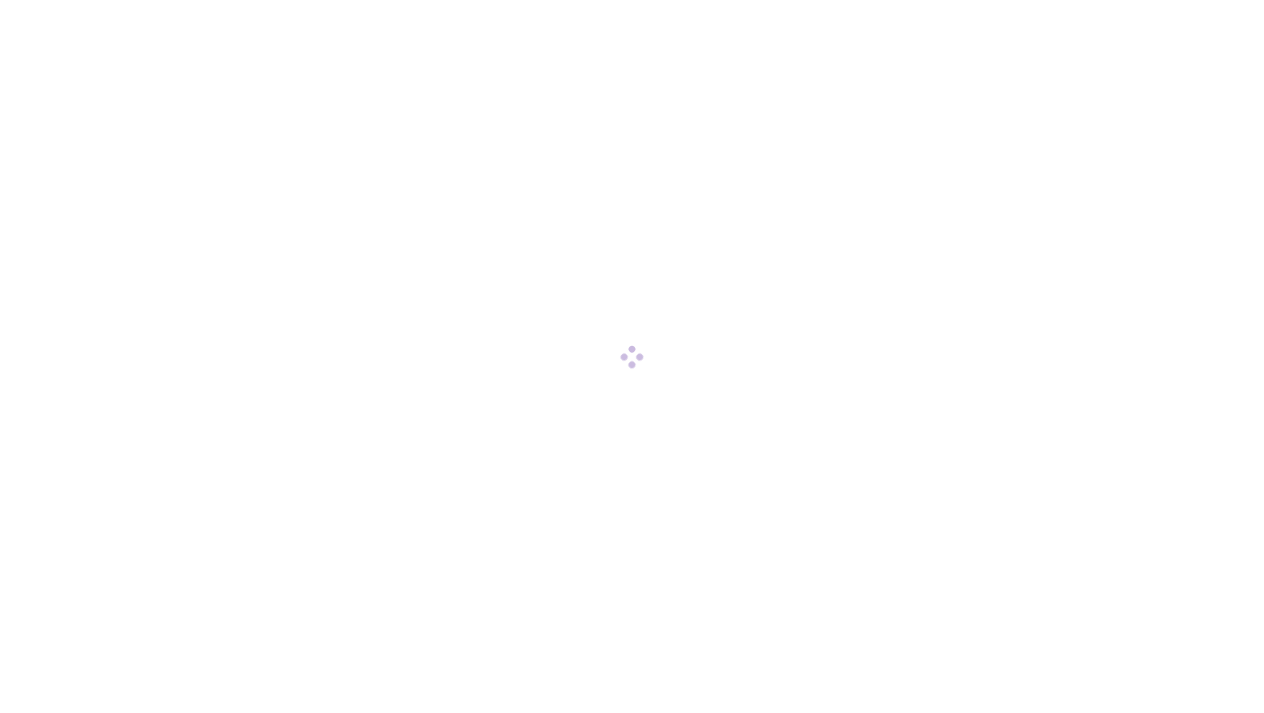 scroll, scrollTop: 0, scrollLeft: 0, axis: both 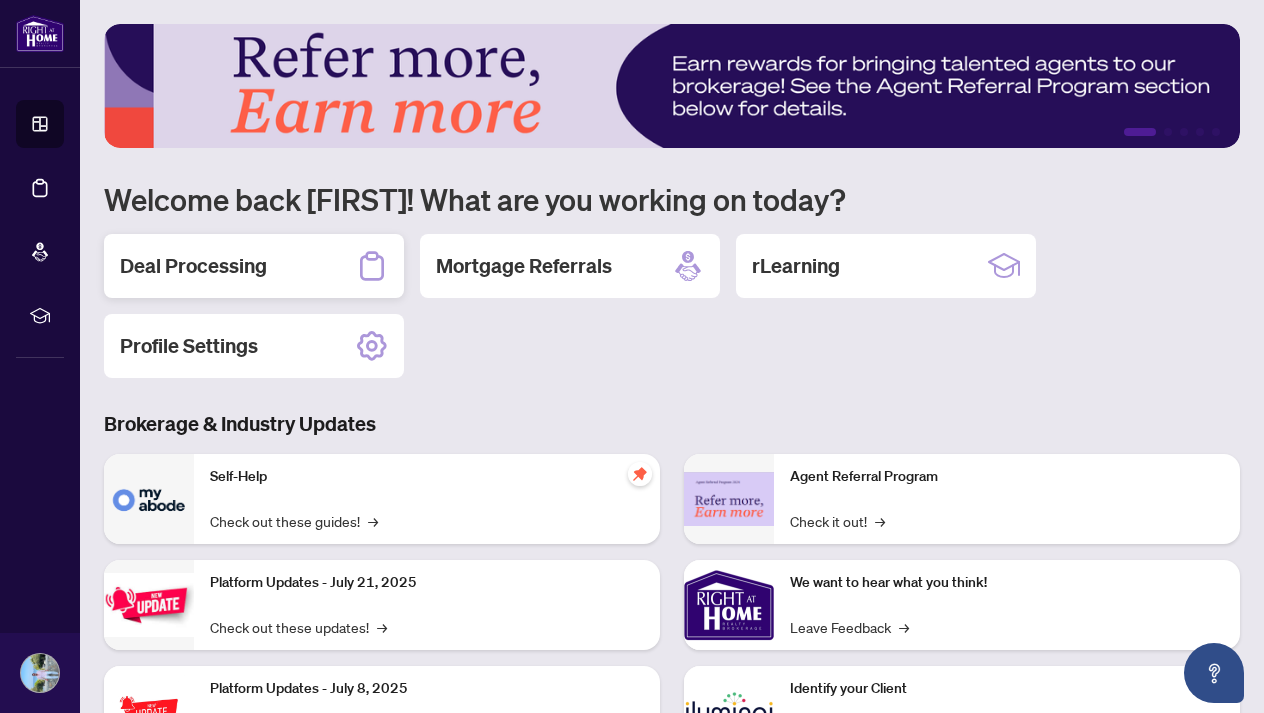 click on "Deal Processing" at bounding box center (254, 266) 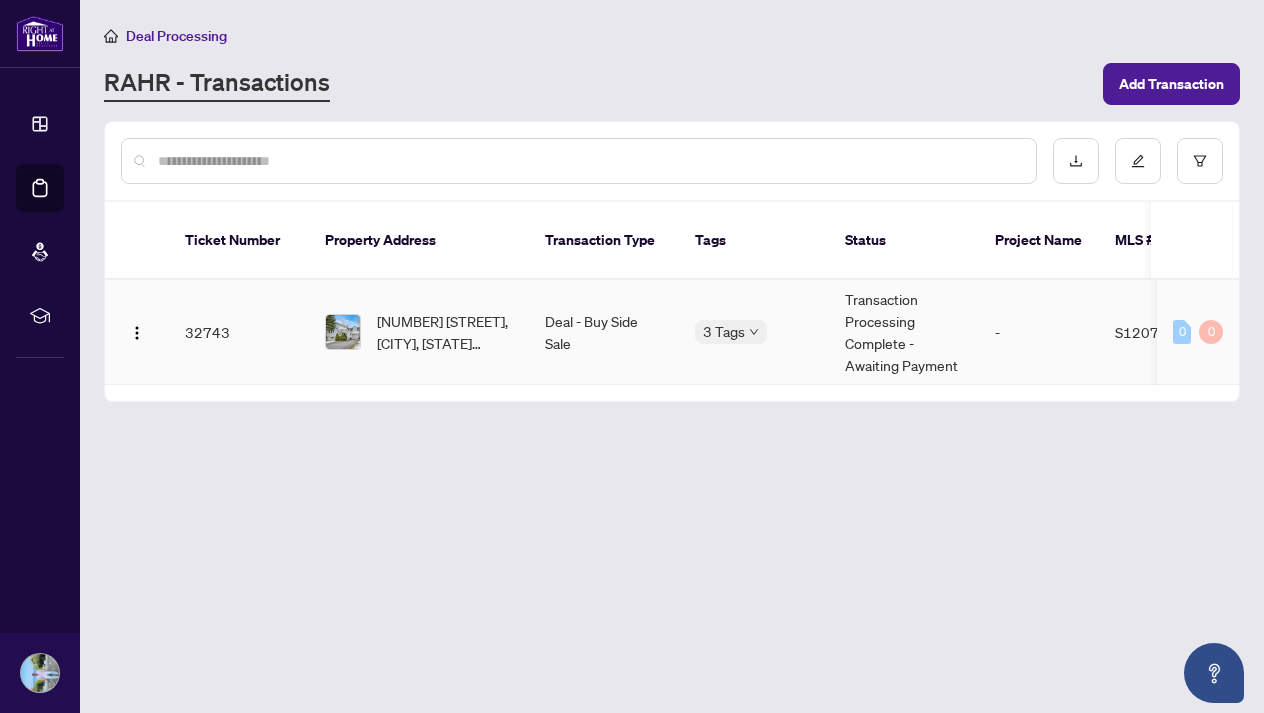 scroll, scrollTop: 0, scrollLeft: 25, axis: horizontal 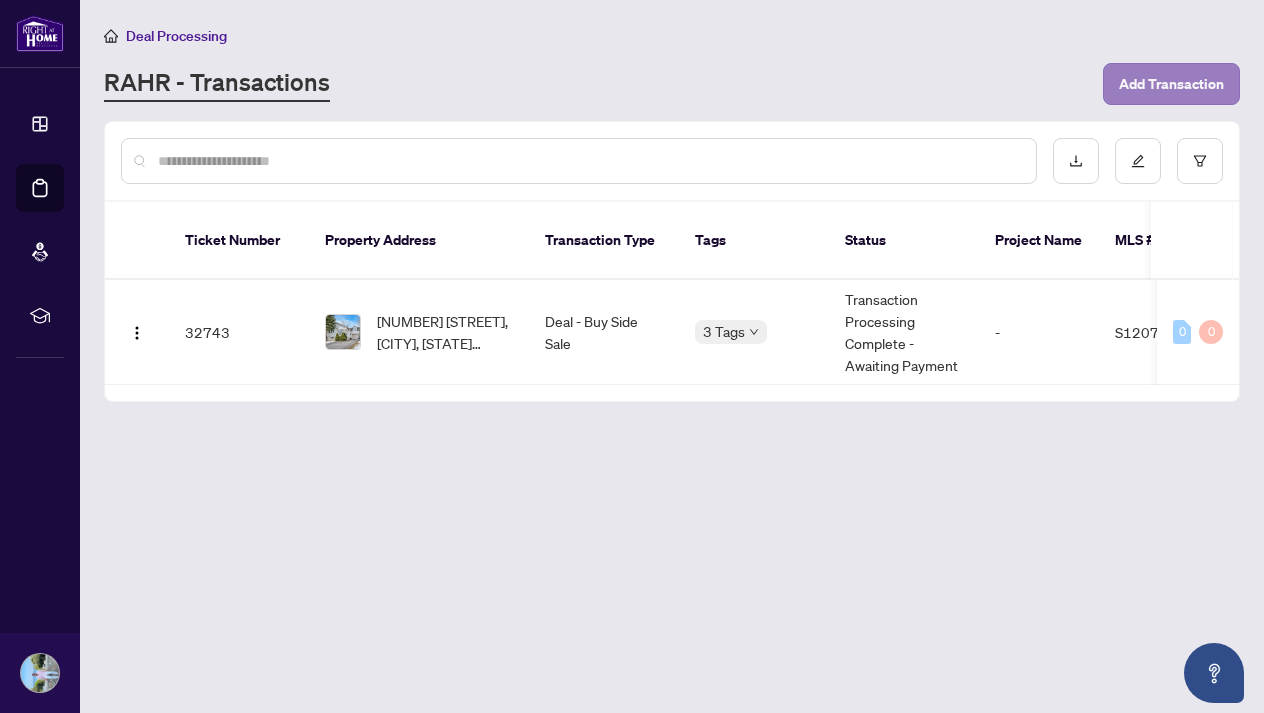 click on "Add Transaction" at bounding box center [1171, 84] 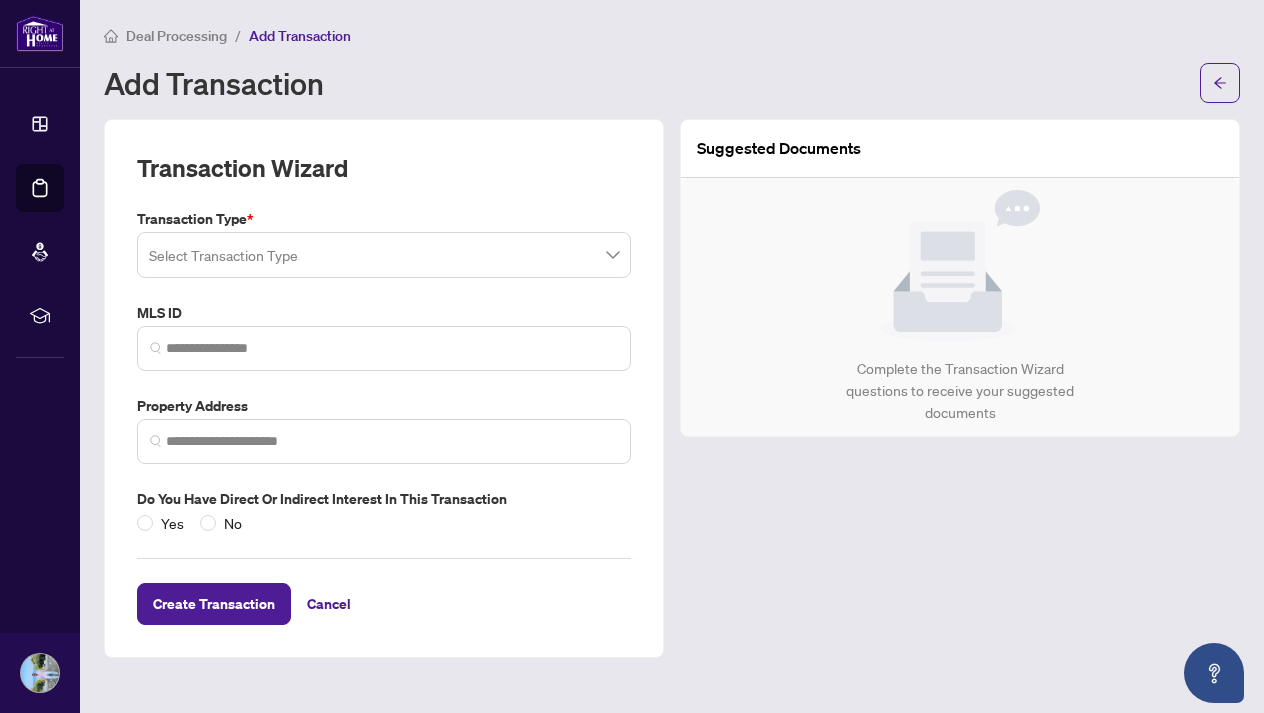 click at bounding box center (384, 255) 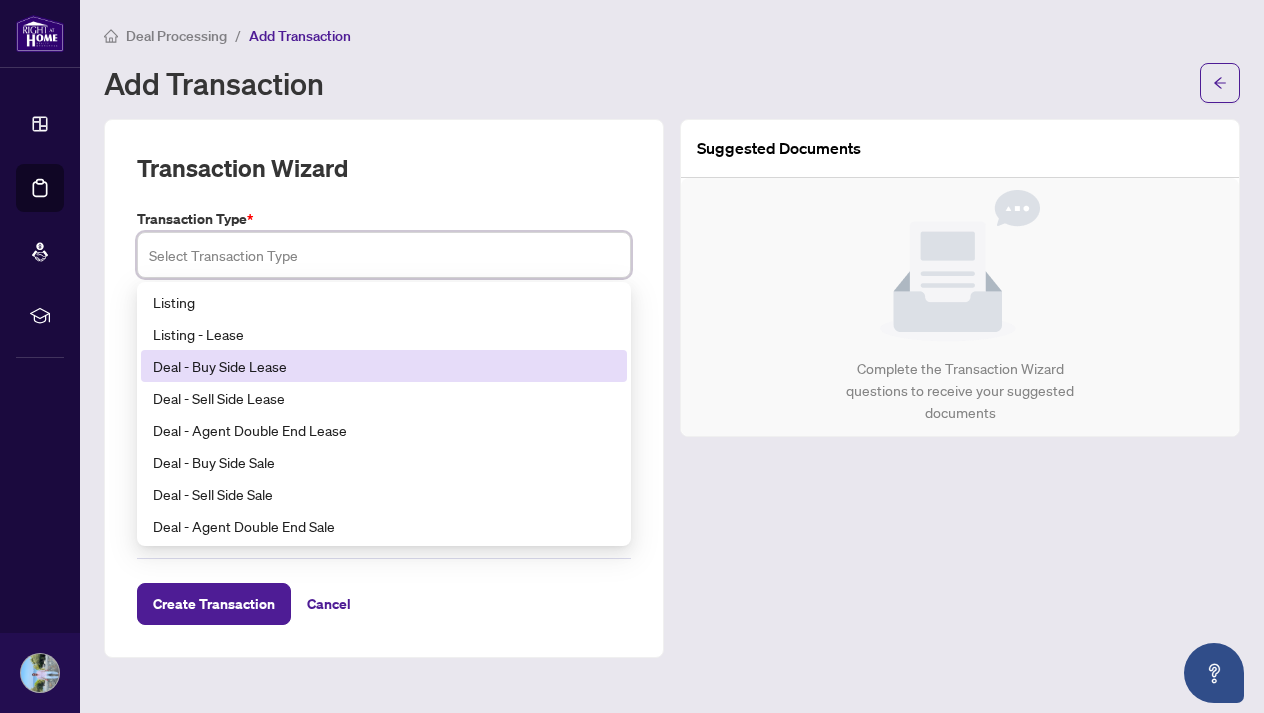 click on "Deal - Buy Side Lease" at bounding box center (384, 366) 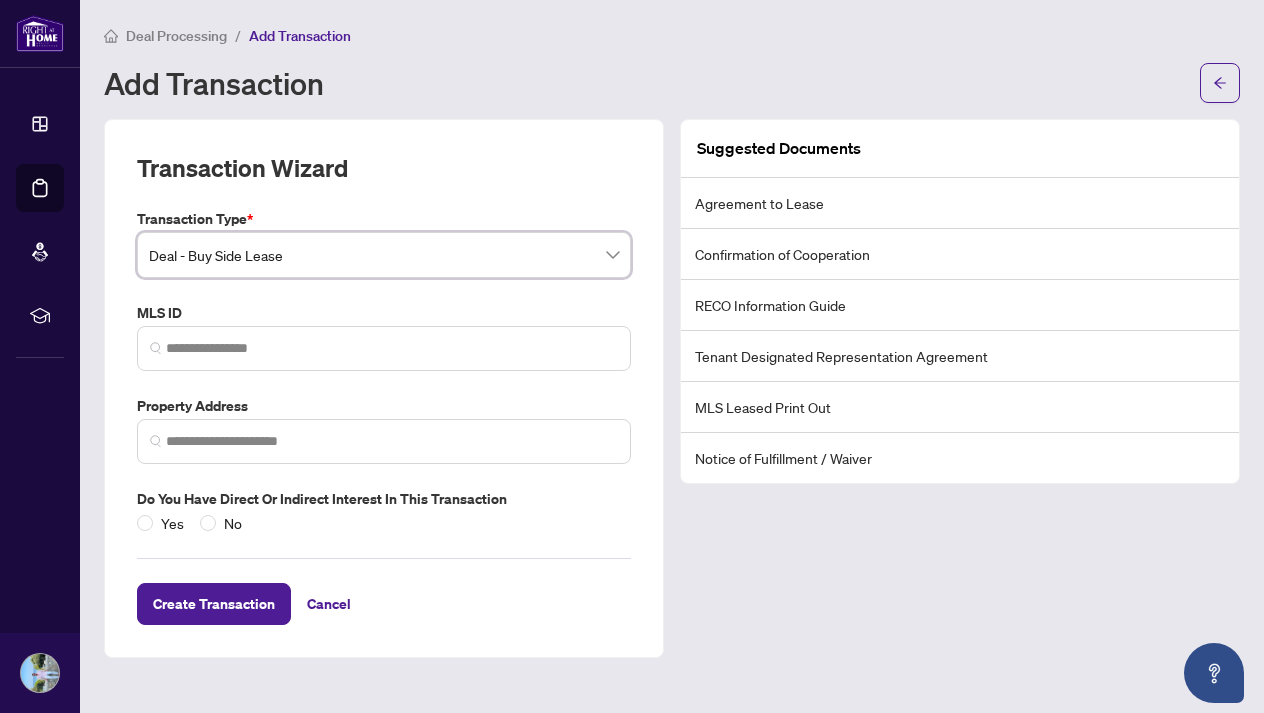 click on "Deal Processing / Add Transaction Add Transaction Transaction Wizard Transaction Type * Deal - Buy Side Lease Deal - Buy Side Lease 14 15 16 Listing Listing - Lease Deal - Buy Side Lease Deal - Sell Side Lease Deal - Agent Double End Lease Deal - Buy Side Sale Deal - Sell Side Sale Deal - Agent Double End Sale Deal - Sell Side Assignment Deal - Buy Side Assignment MLS ID Property Address Do you have direct or indirect interest in this transaction Yes No Create Transaction Cancel Suggested Documents Agreement to Lease Confirmation of Cooperation RECO Information Guide Tenant Designated Representation Agreement MLS Leased Print Out Notice of Fulfillment / Waiver" at bounding box center [672, 356] 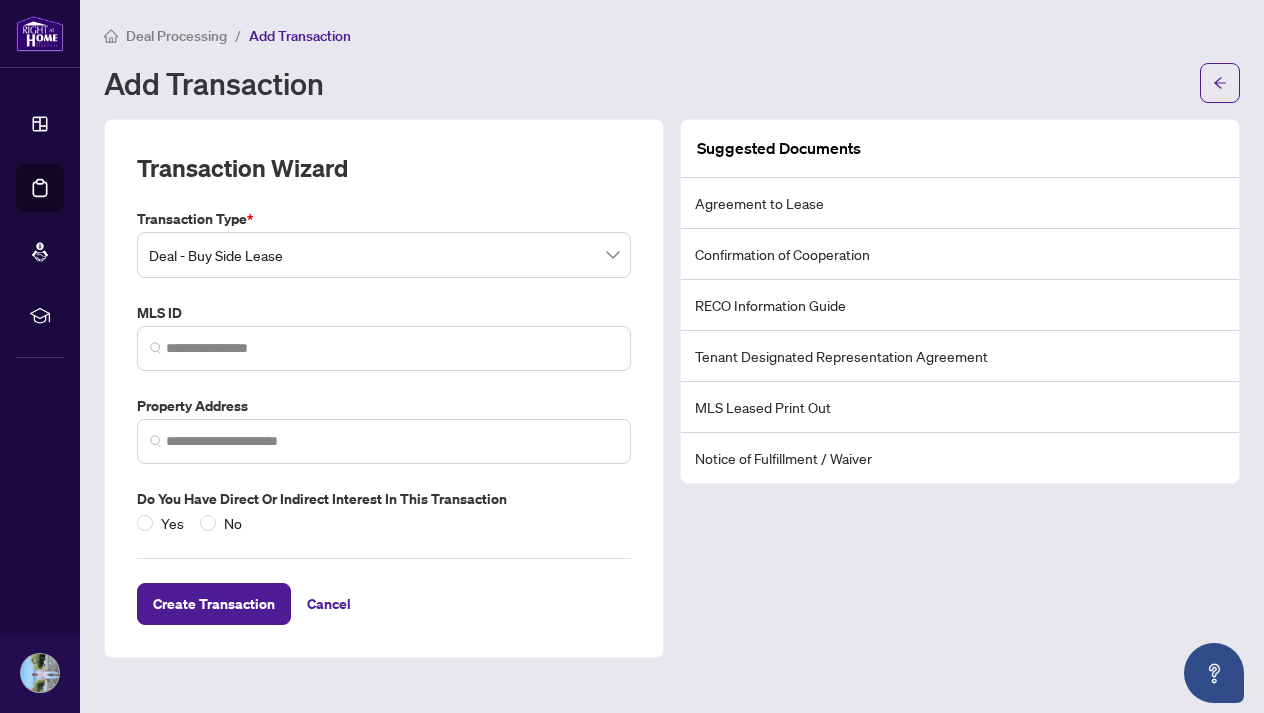 click at bounding box center [384, 348] 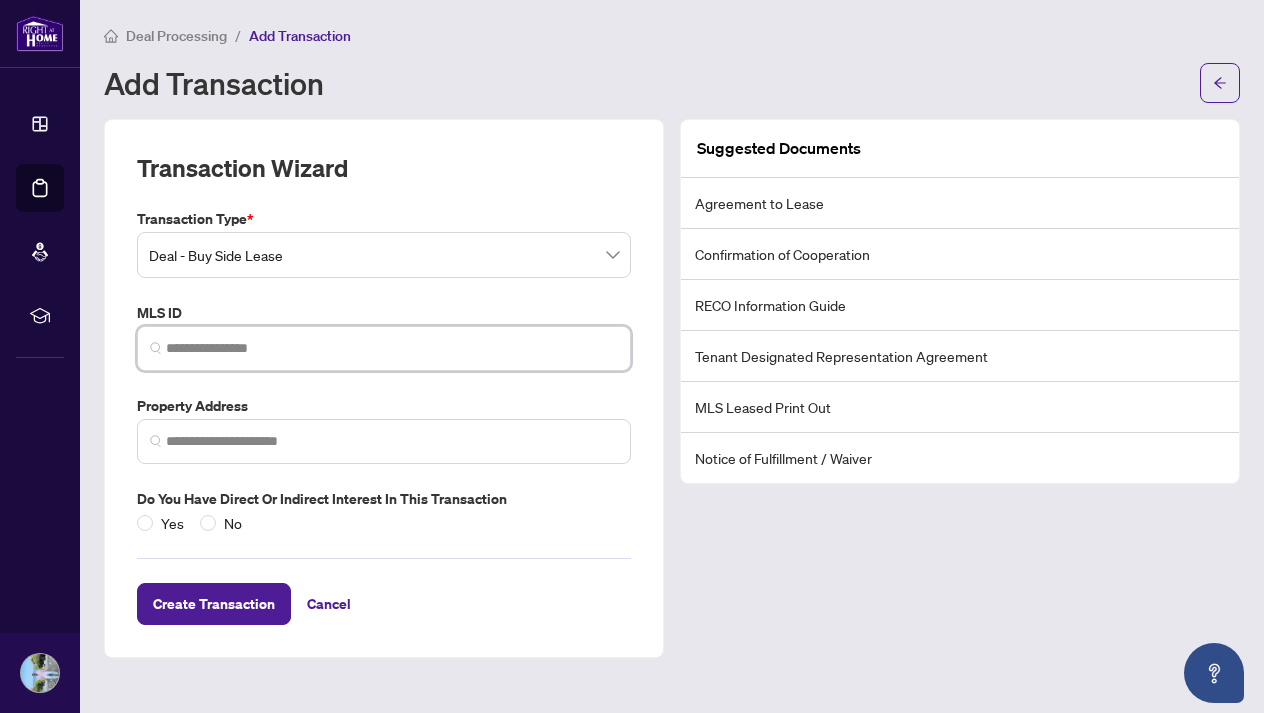 paste on "********" 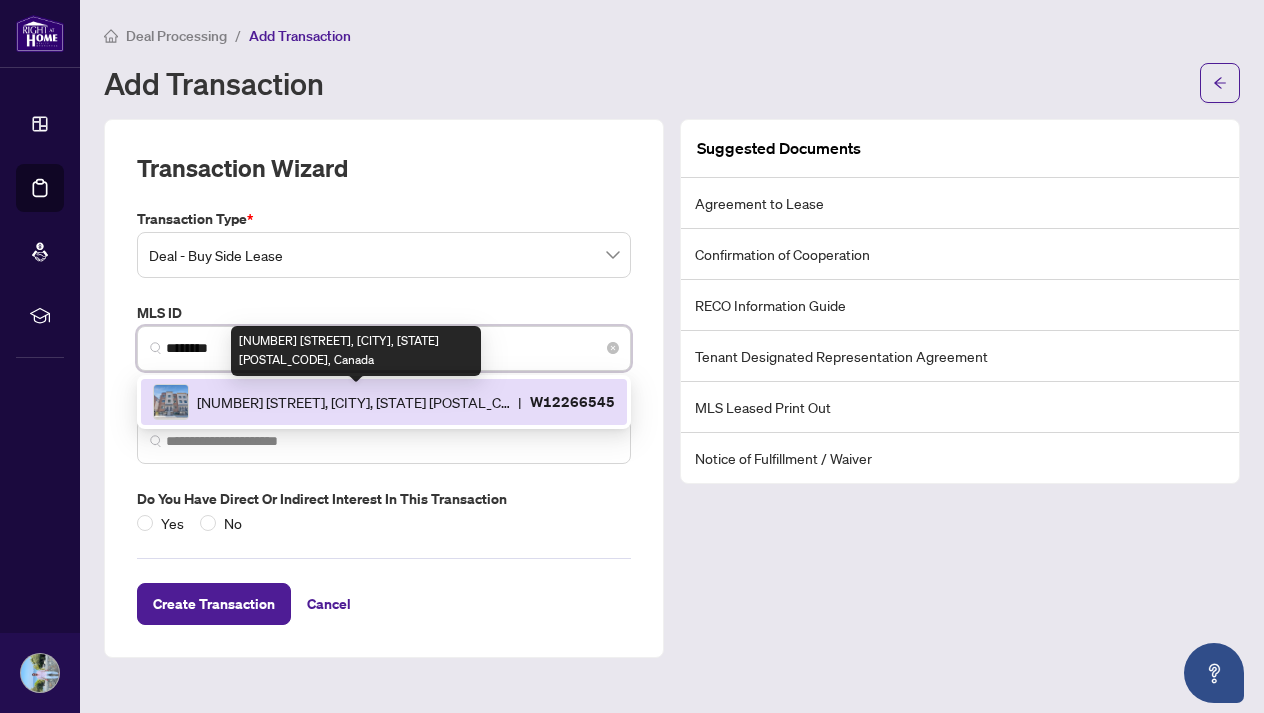 click on "[NUMBER] [STREET], [CITY], [STATE] [POSTAL_CODE], Canada" at bounding box center [353, 402] 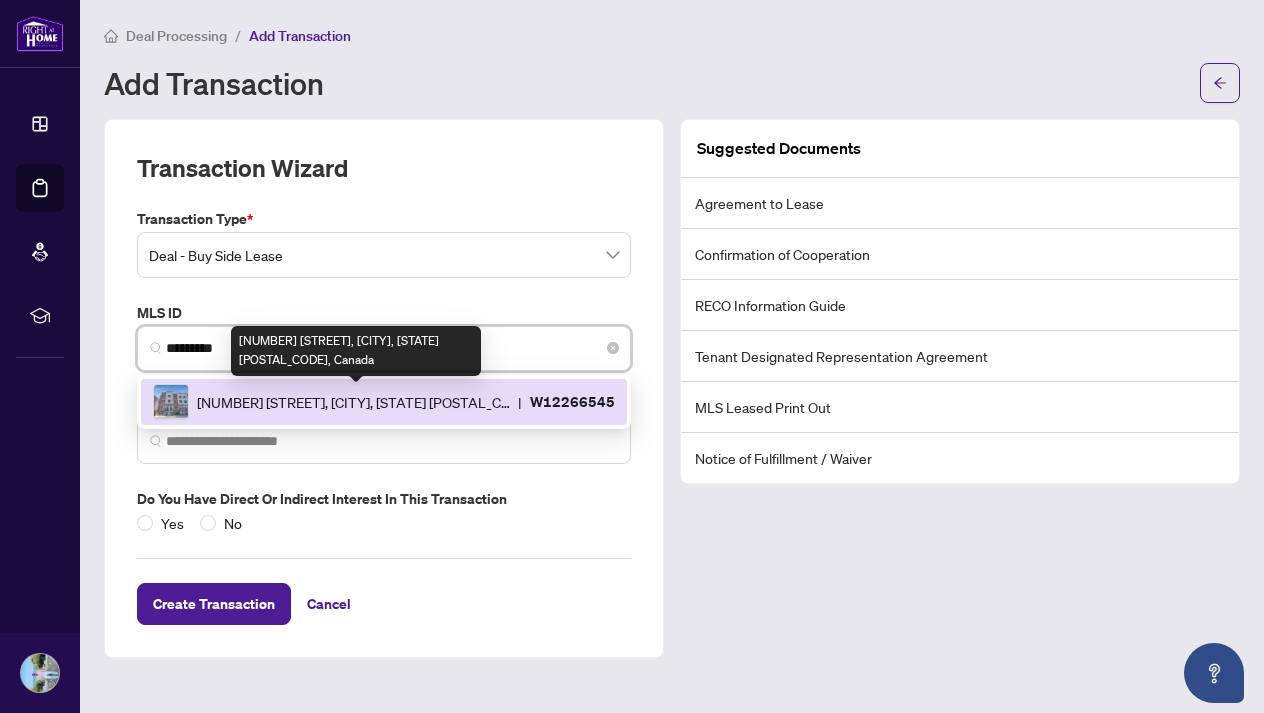type on "**********" 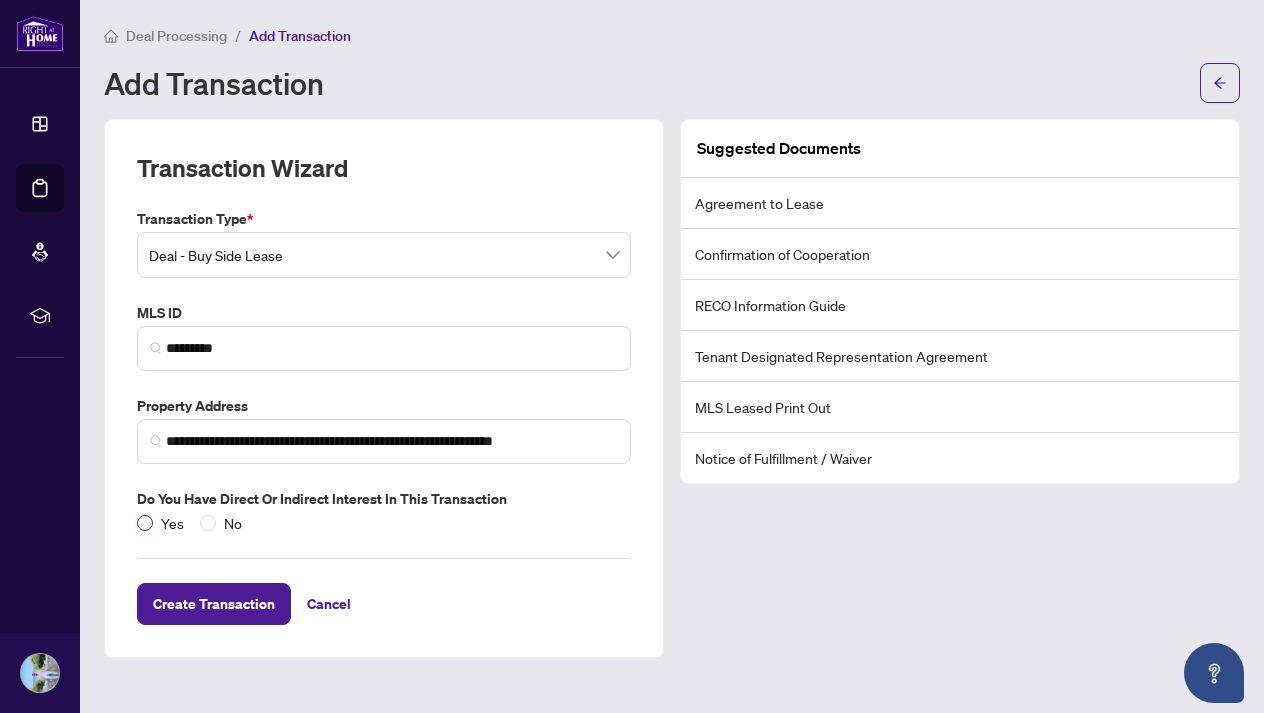 click on "Yes" at bounding box center (172, 523) 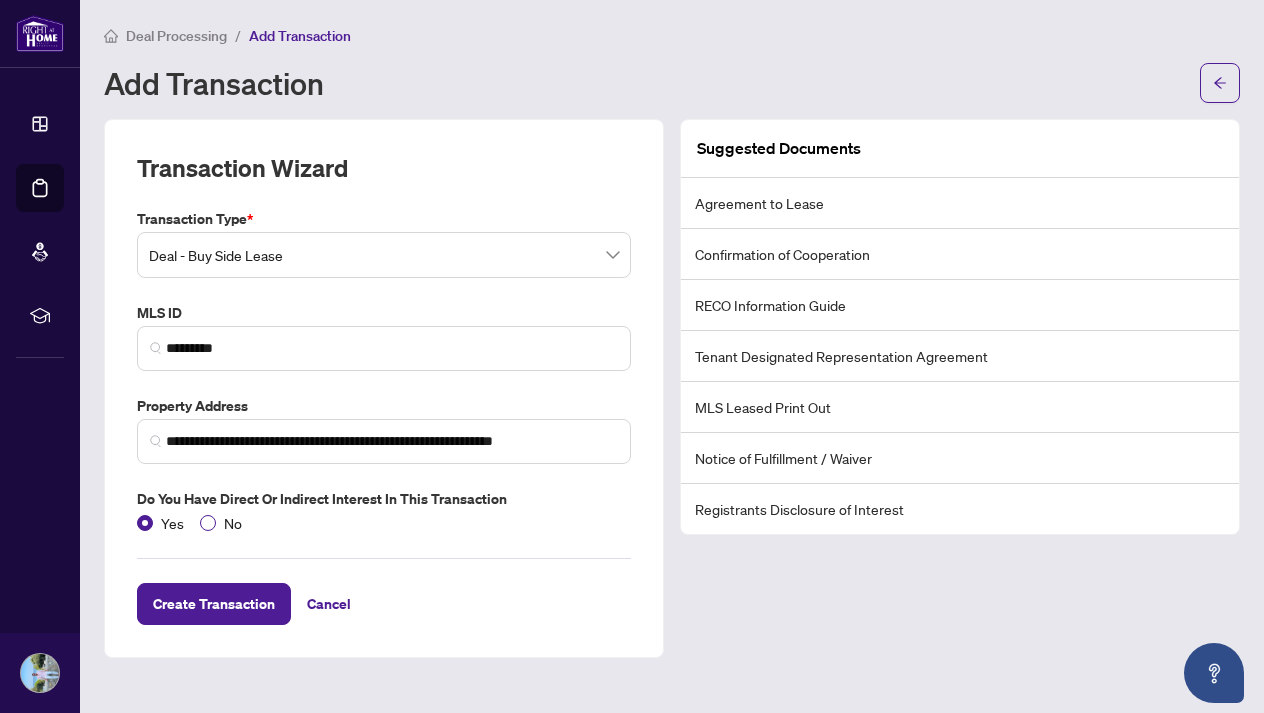 click at bounding box center [208, 523] 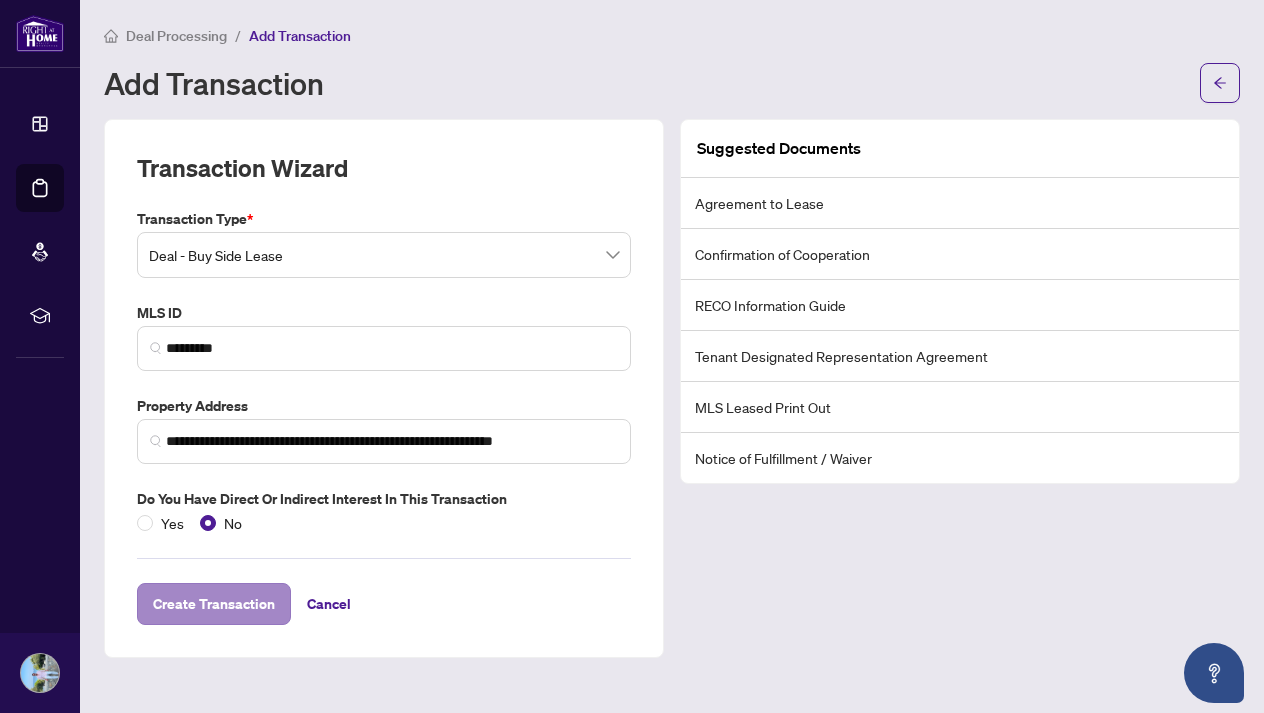 click on "Create Transaction" at bounding box center [214, 604] 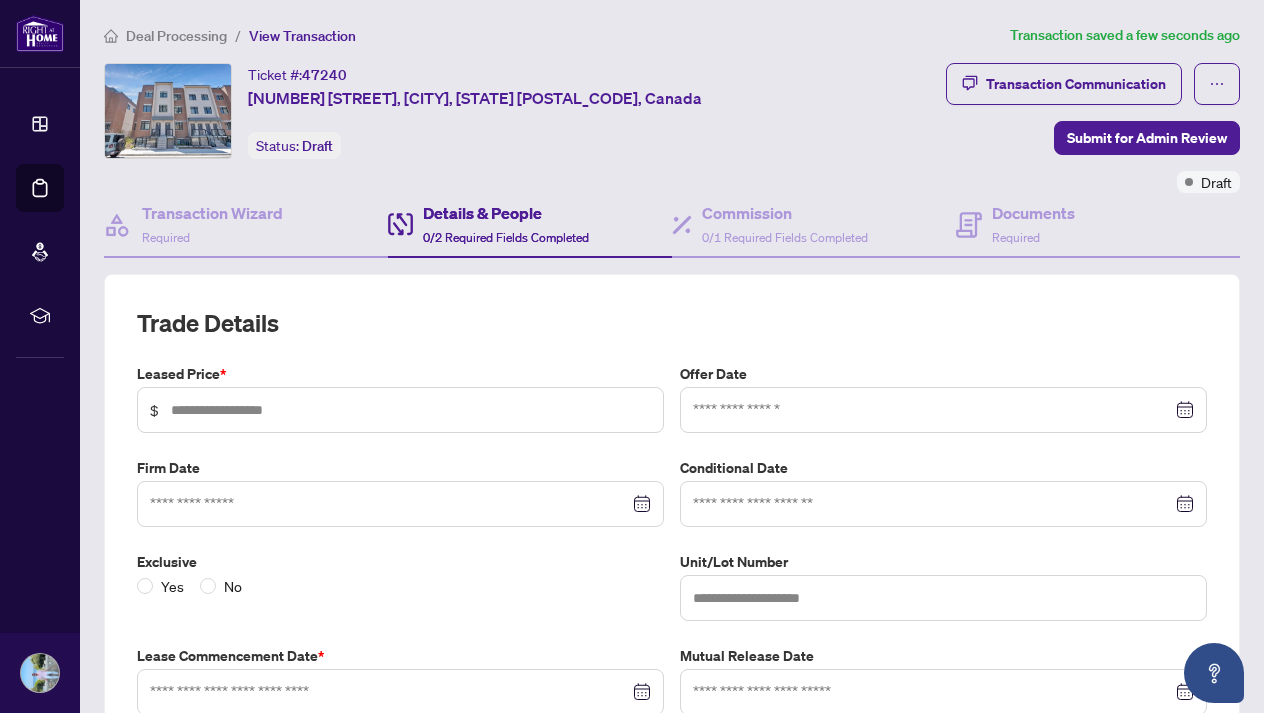type on "***" 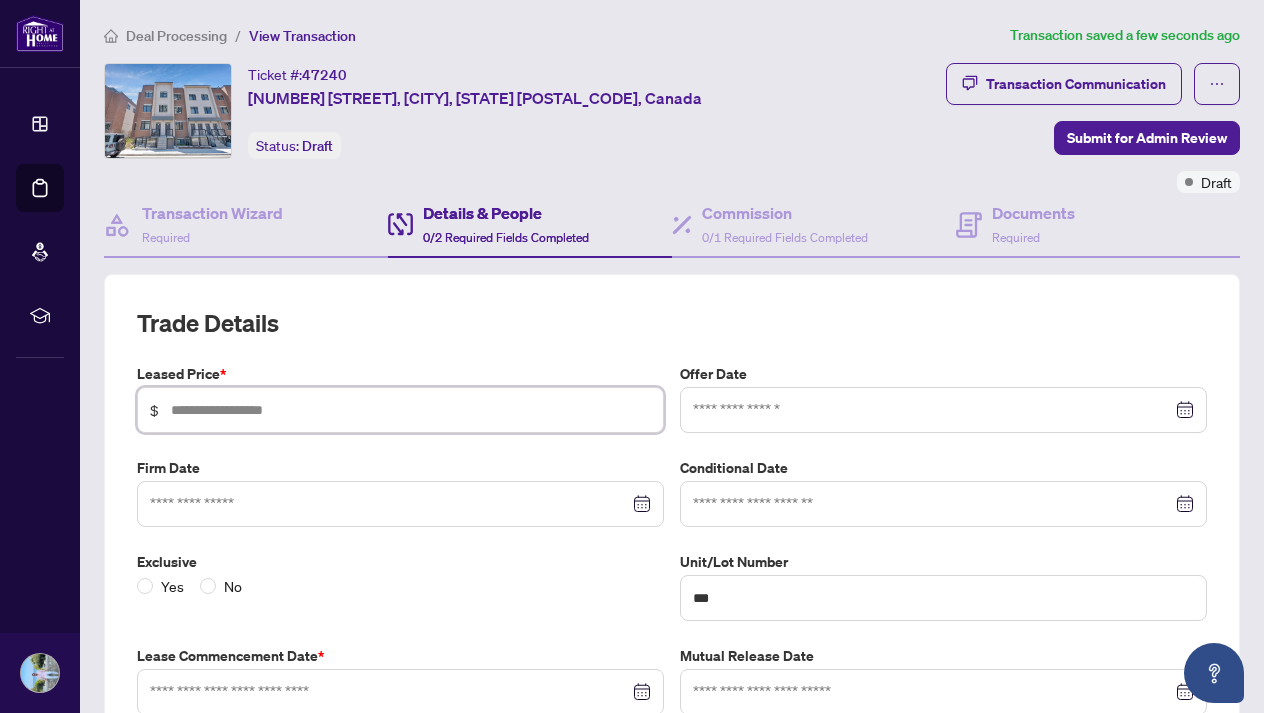 click at bounding box center (411, 410) 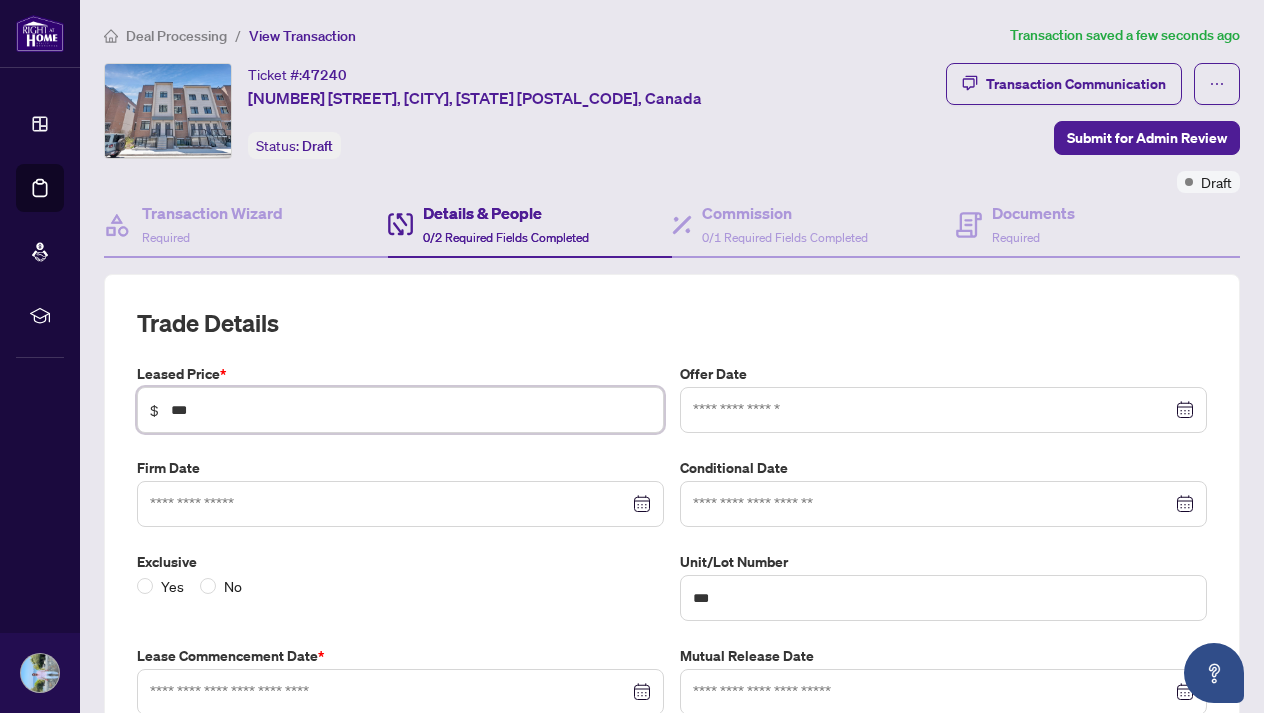 type on "*****" 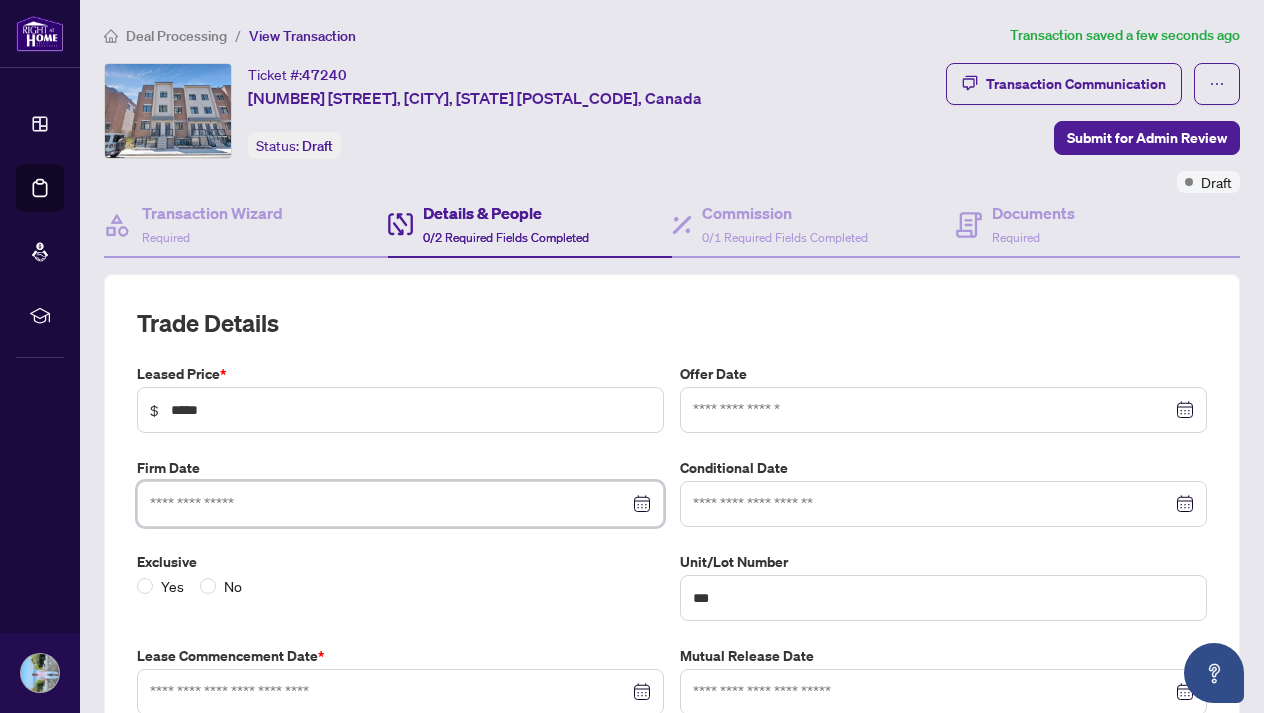 click at bounding box center (389, 504) 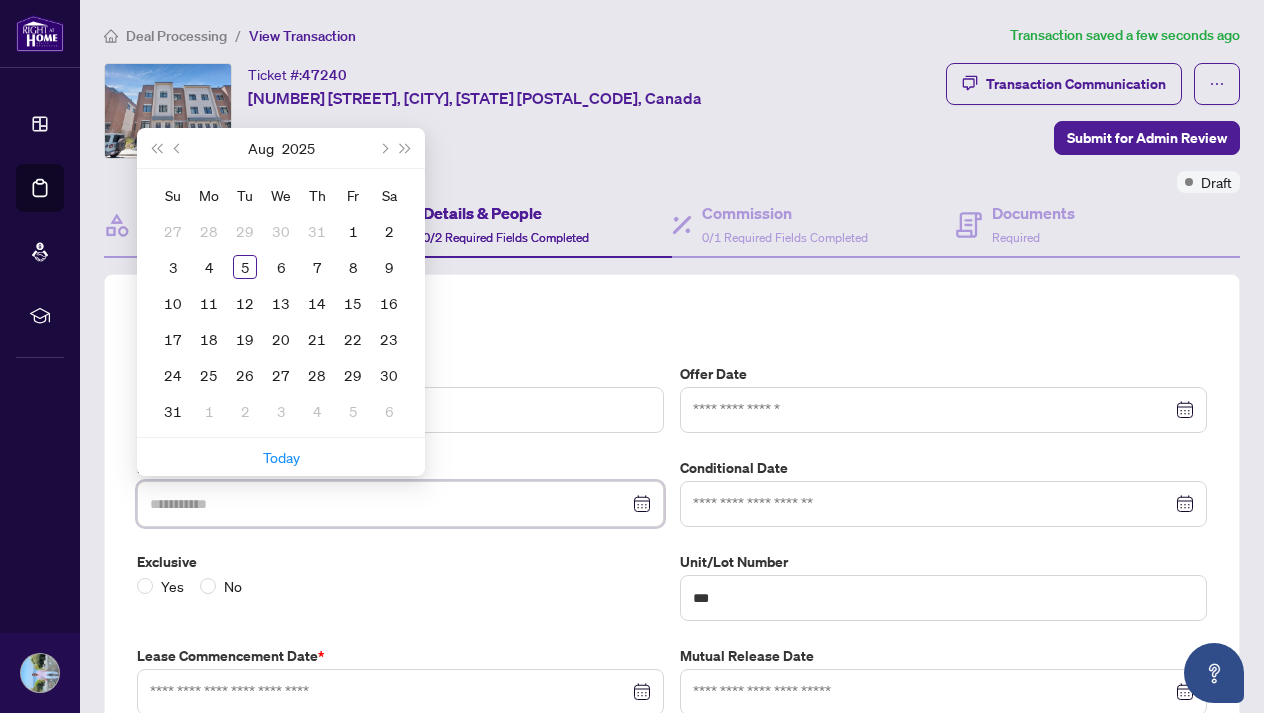 type on "**********" 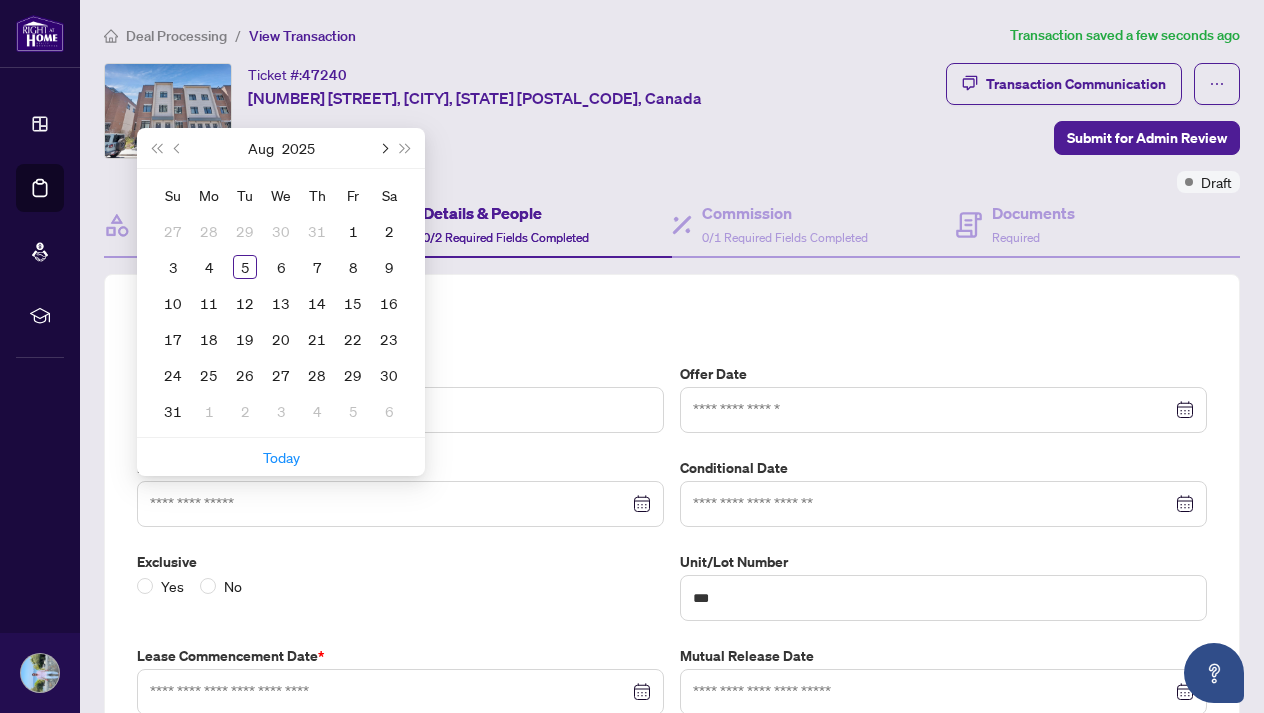 click at bounding box center [383, 148] 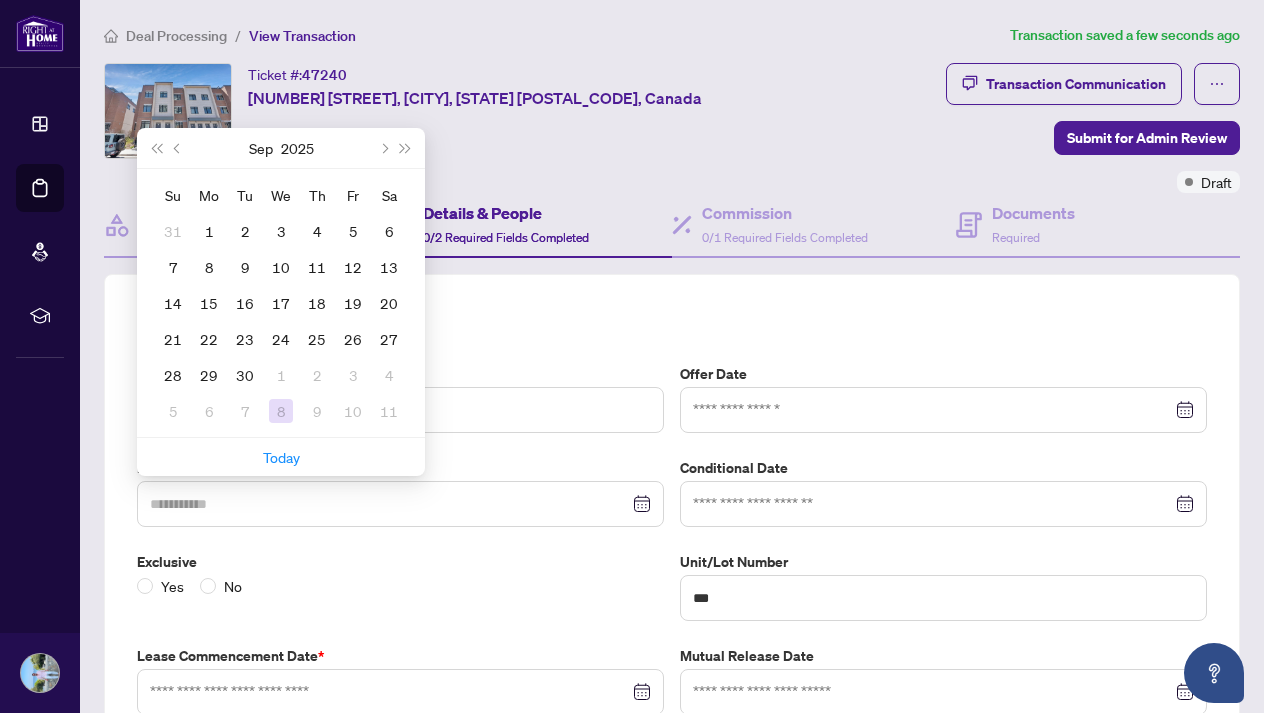 type on "**********" 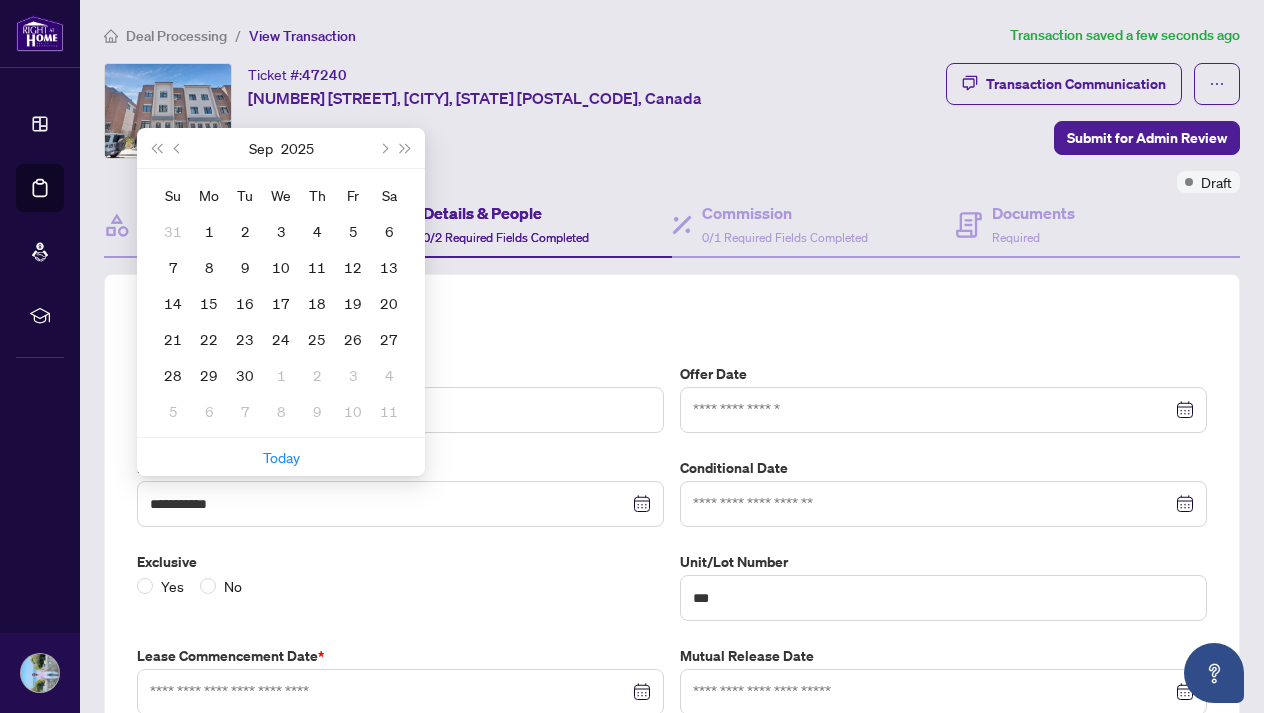 type on "**********" 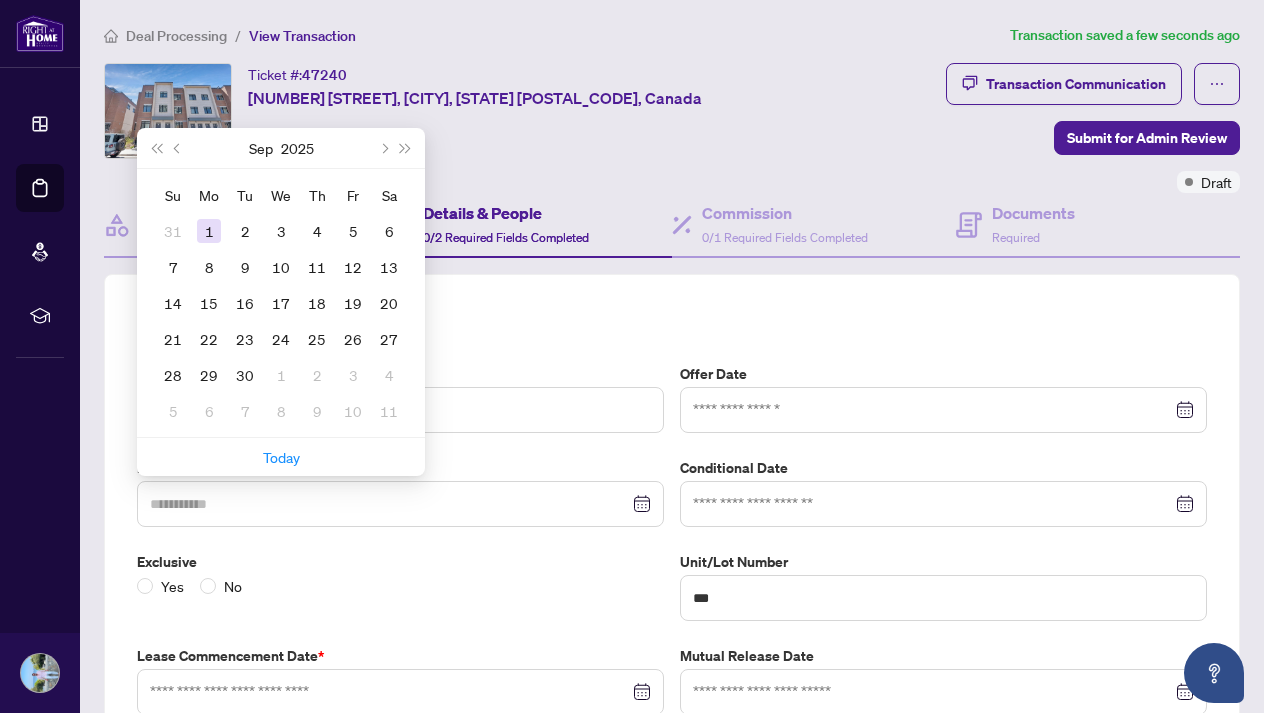 type on "**********" 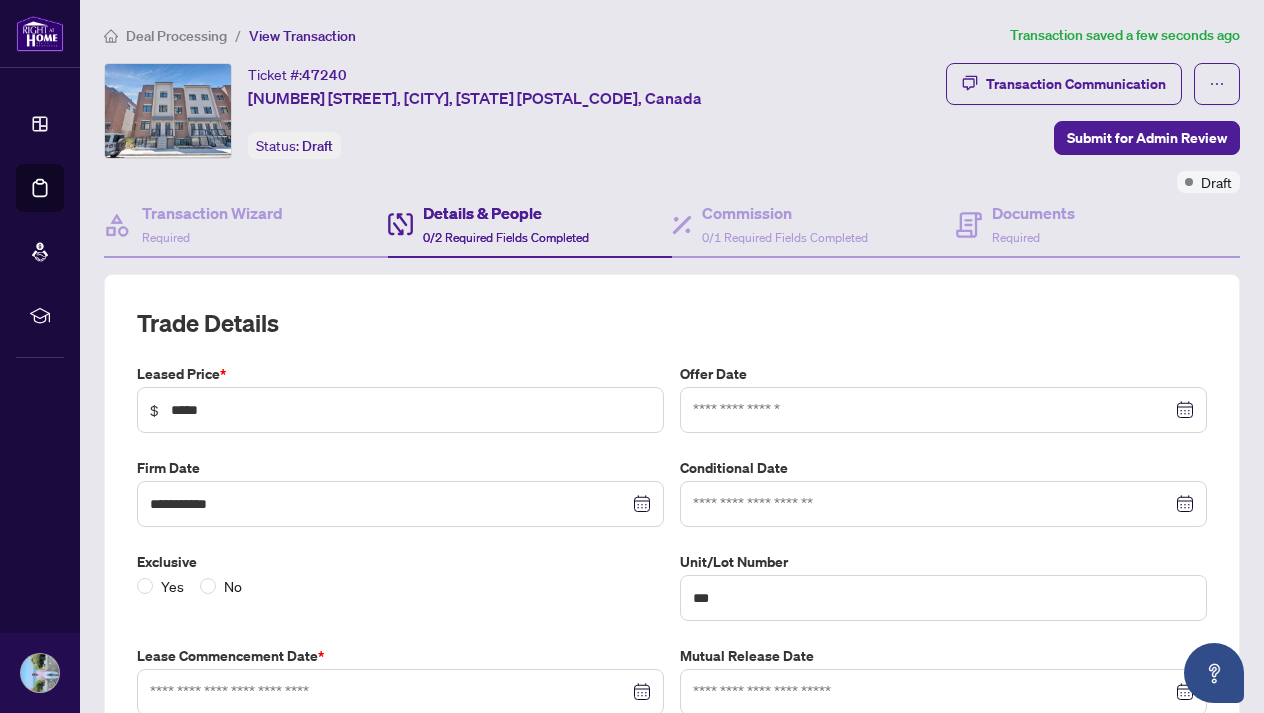scroll, scrollTop: 10, scrollLeft: 0, axis: vertical 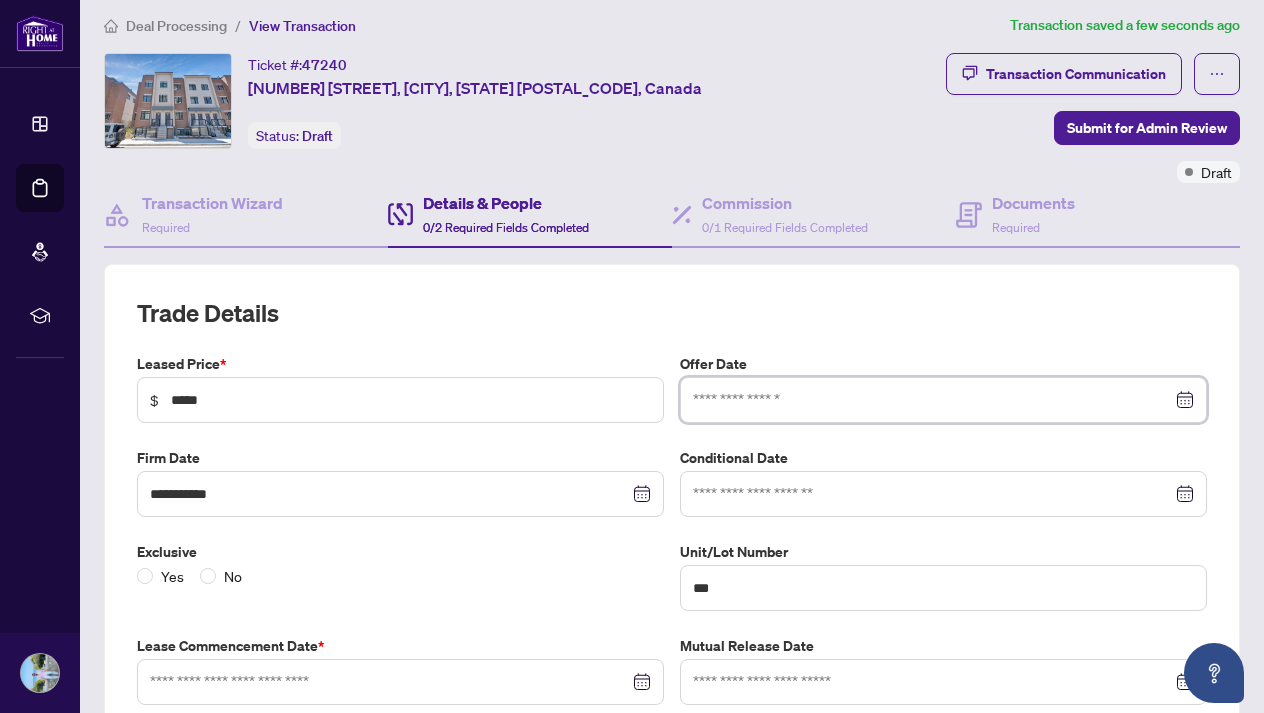 click at bounding box center (932, 400) 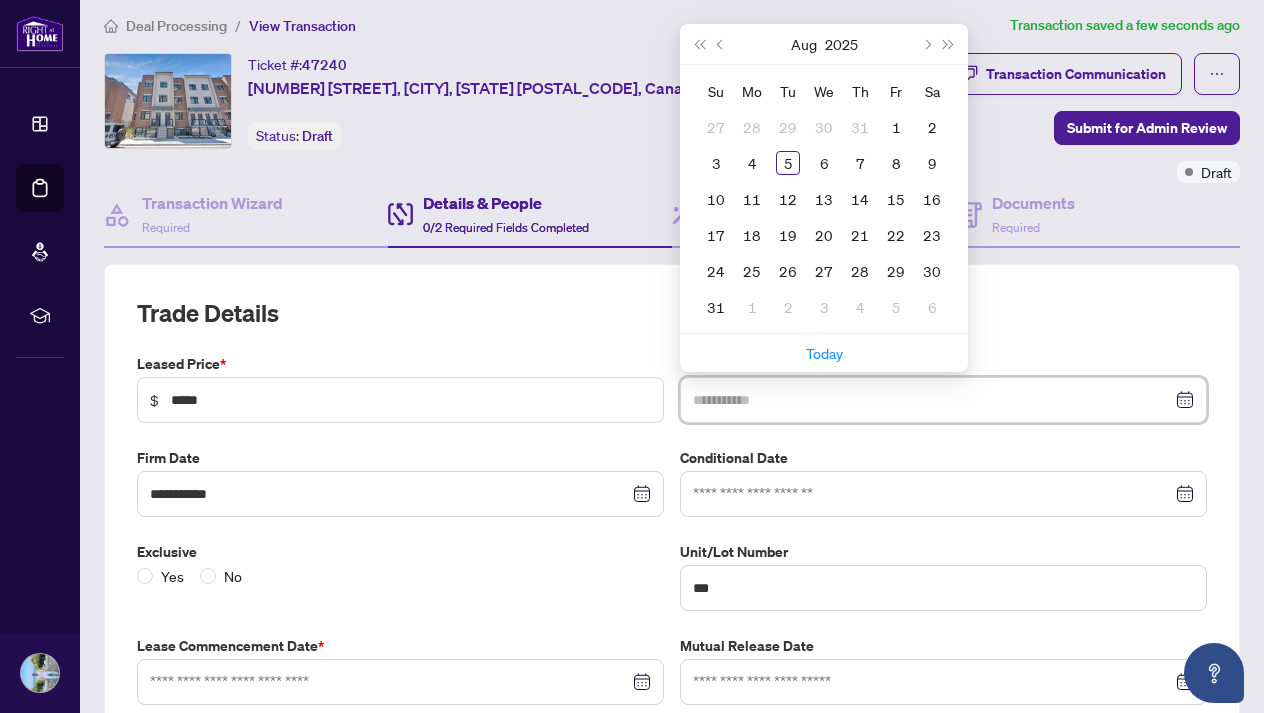 type on "**********" 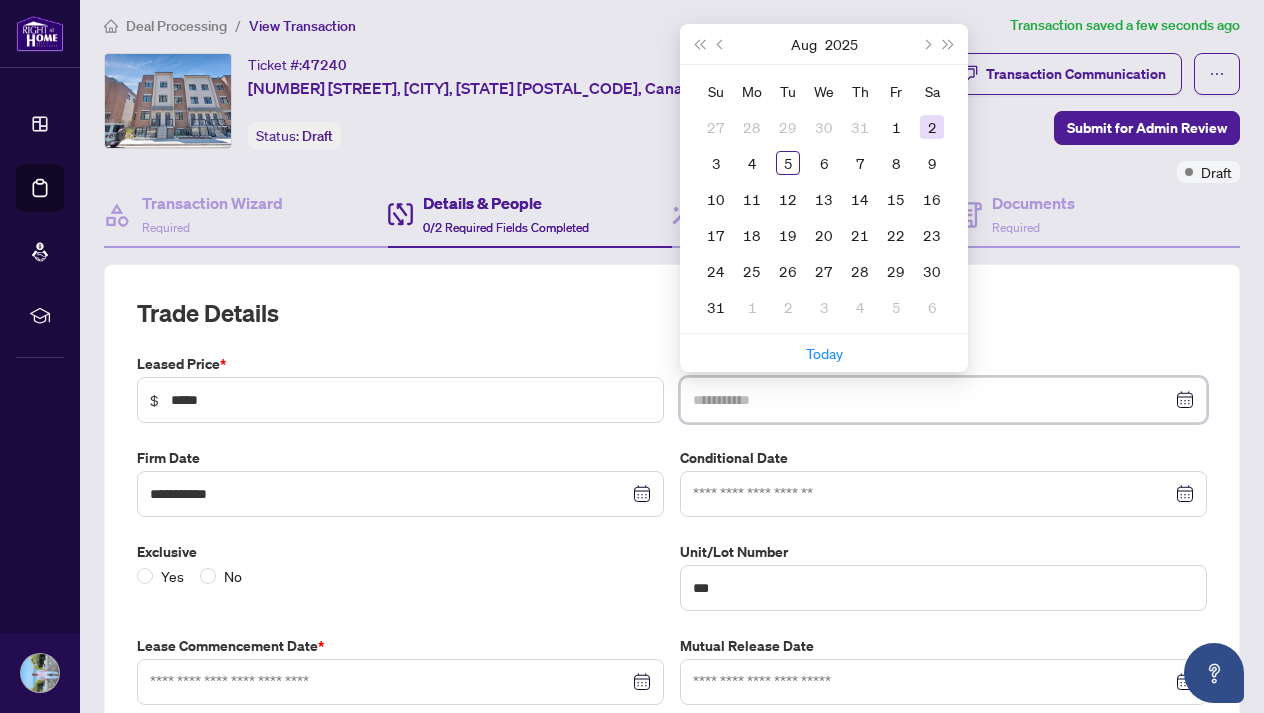 type on "**********" 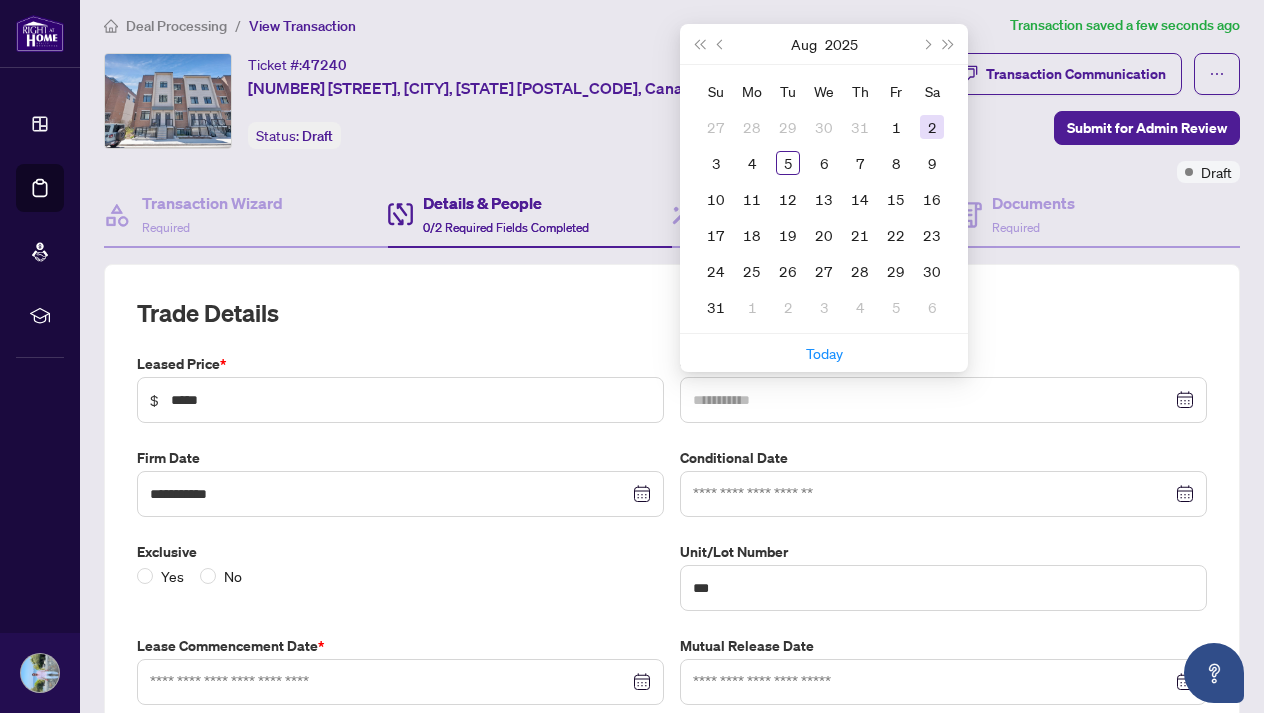 click on "2" at bounding box center [932, 127] 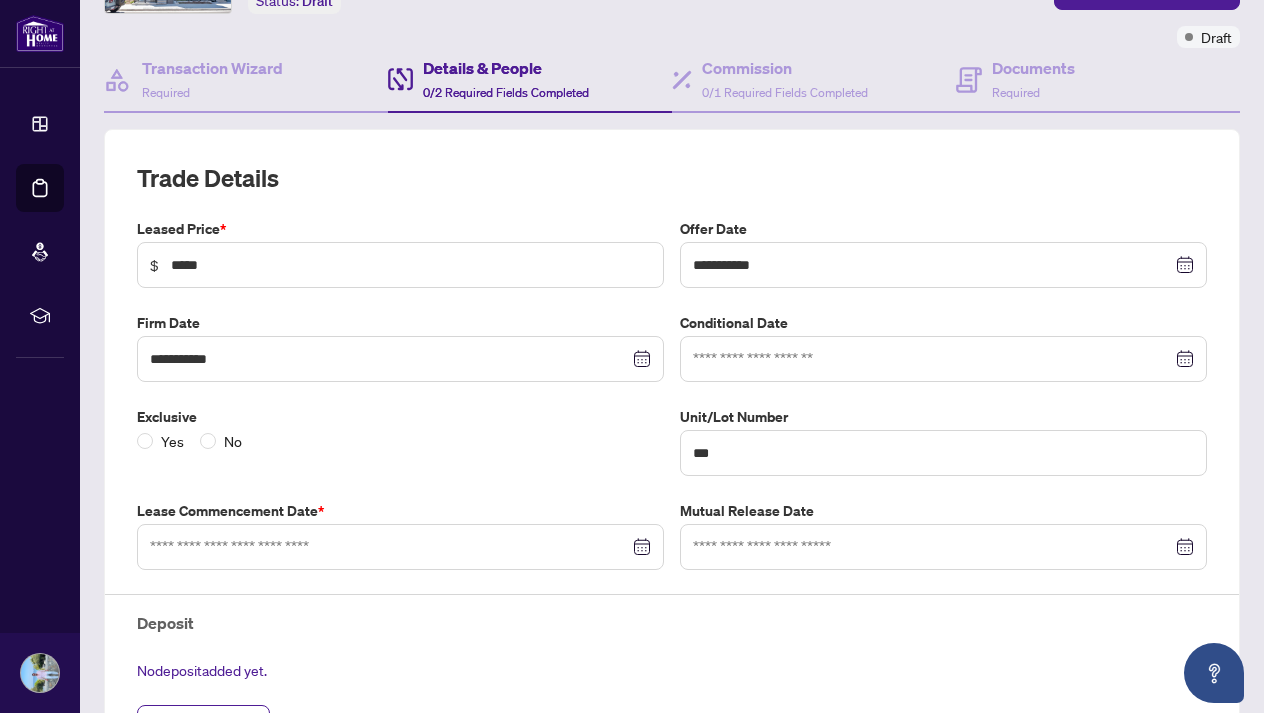scroll, scrollTop: 147, scrollLeft: 0, axis: vertical 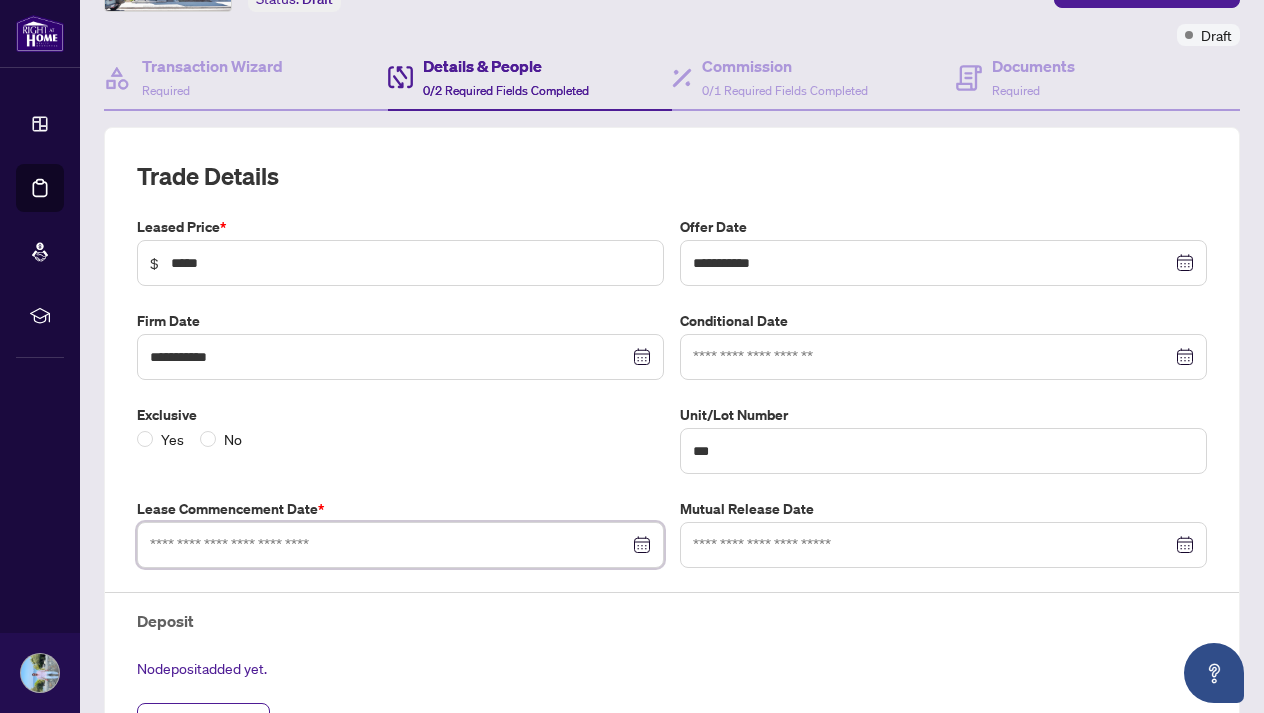 click at bounding box center (389, 545) 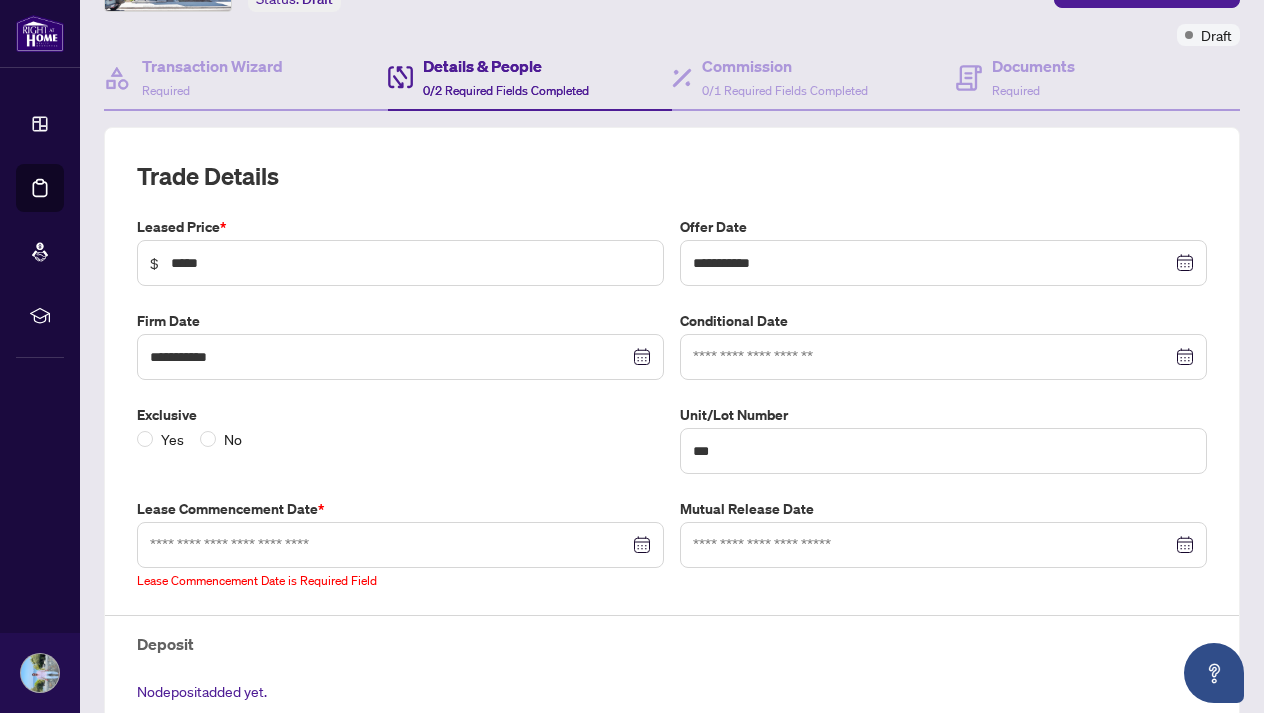 click on "Exclusive Yes No" at bounding box center [400, 439] 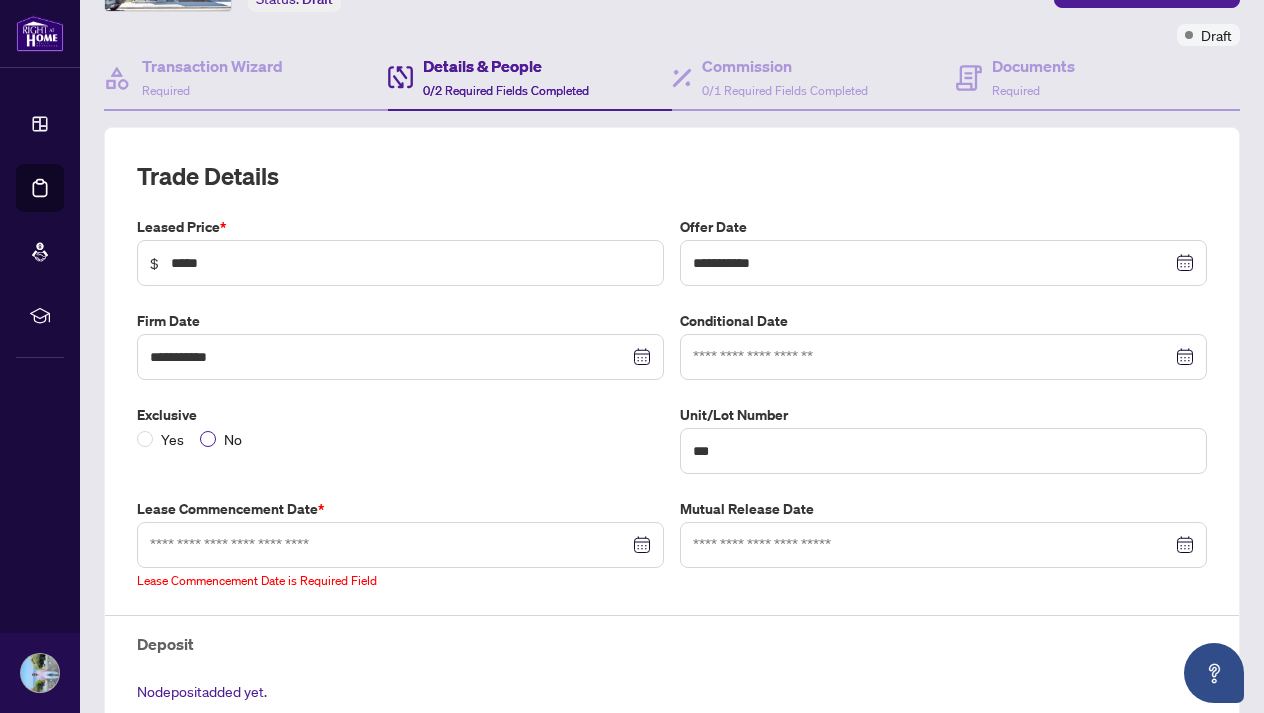 click on "No" at bounding box center (233, 439) 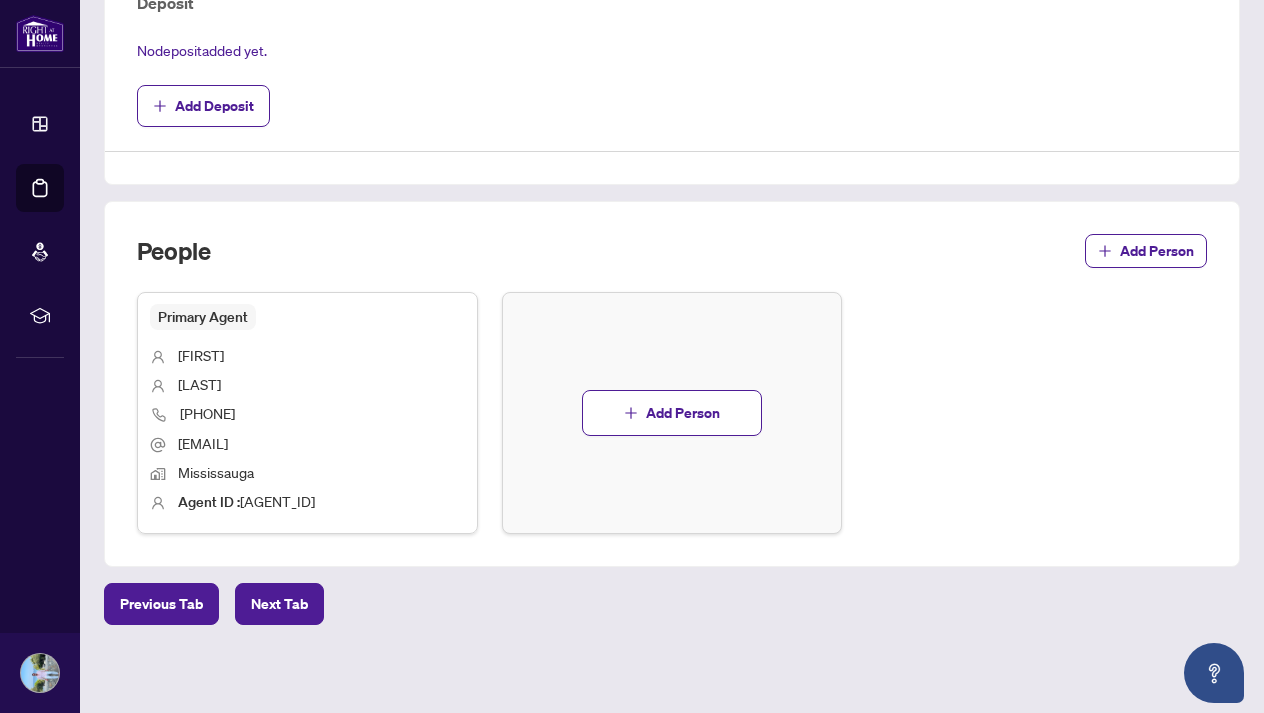 scroll, scrollTop: 787, scrollLeft: 0, axis: vertical 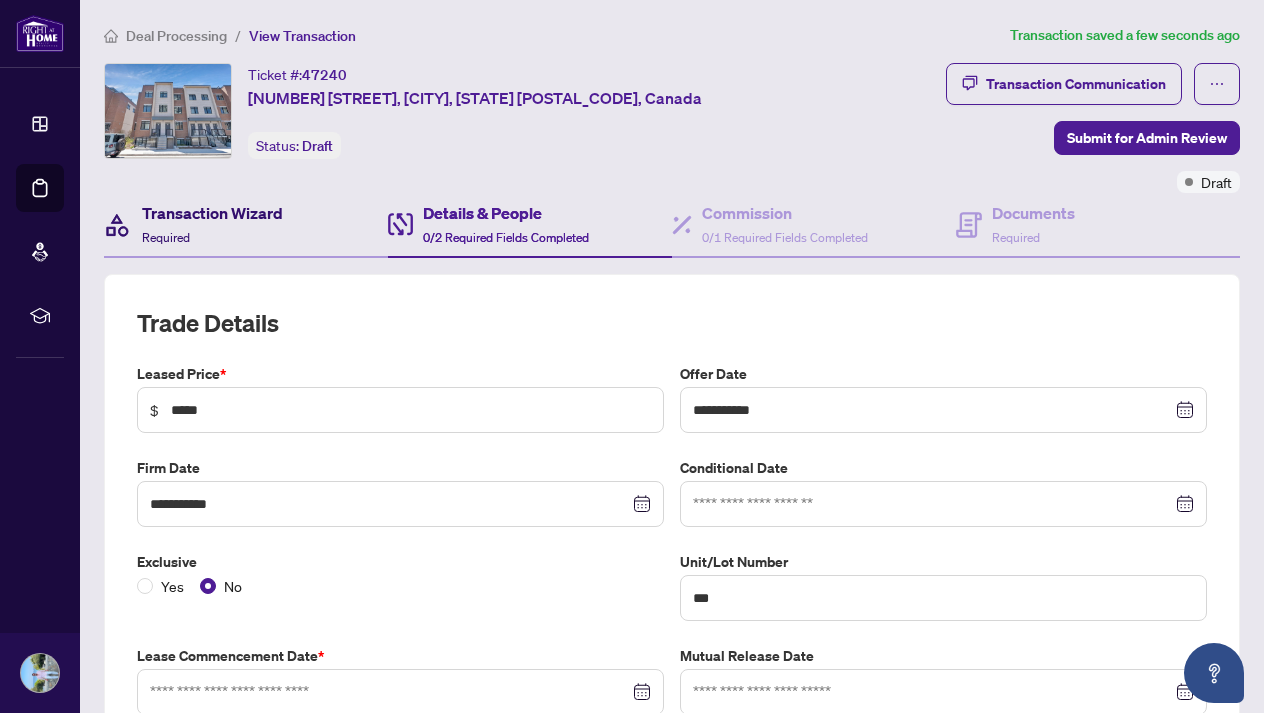 click on "Transaction Wizard Required" at bounding box center [212, 224] 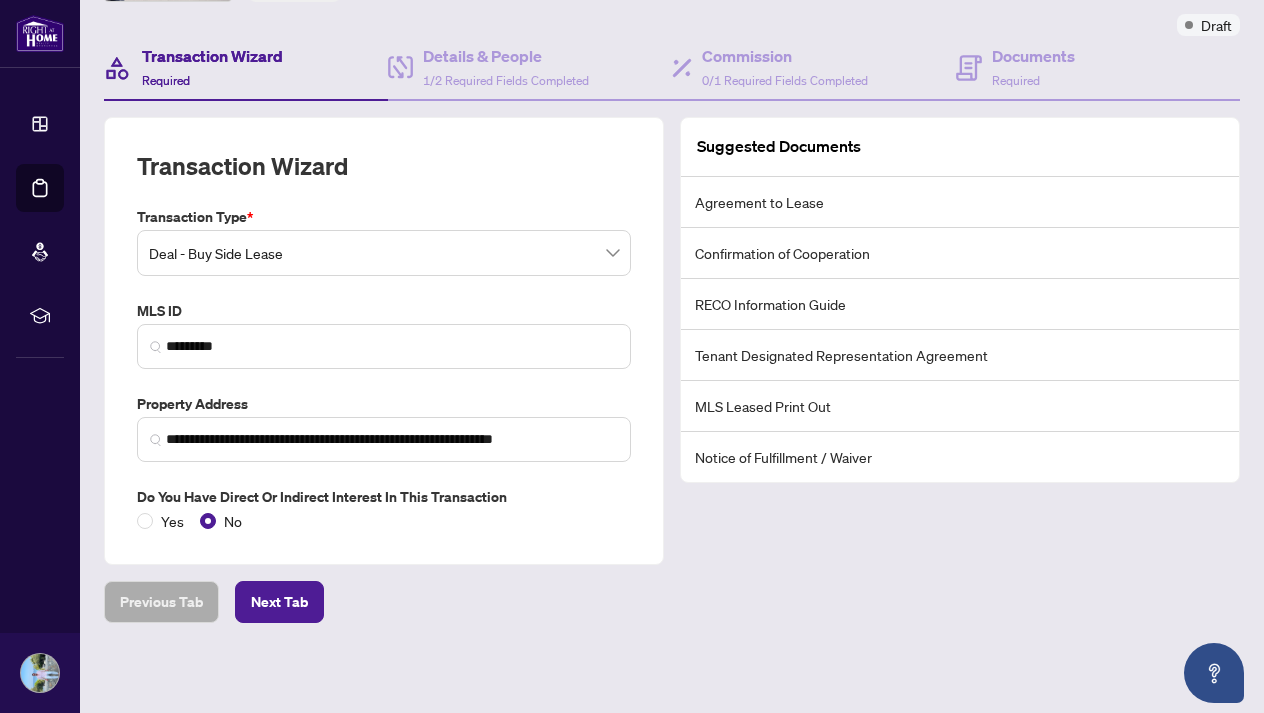 scroll, scrollTop: 156, scrollLeft: 0, axis: vertical 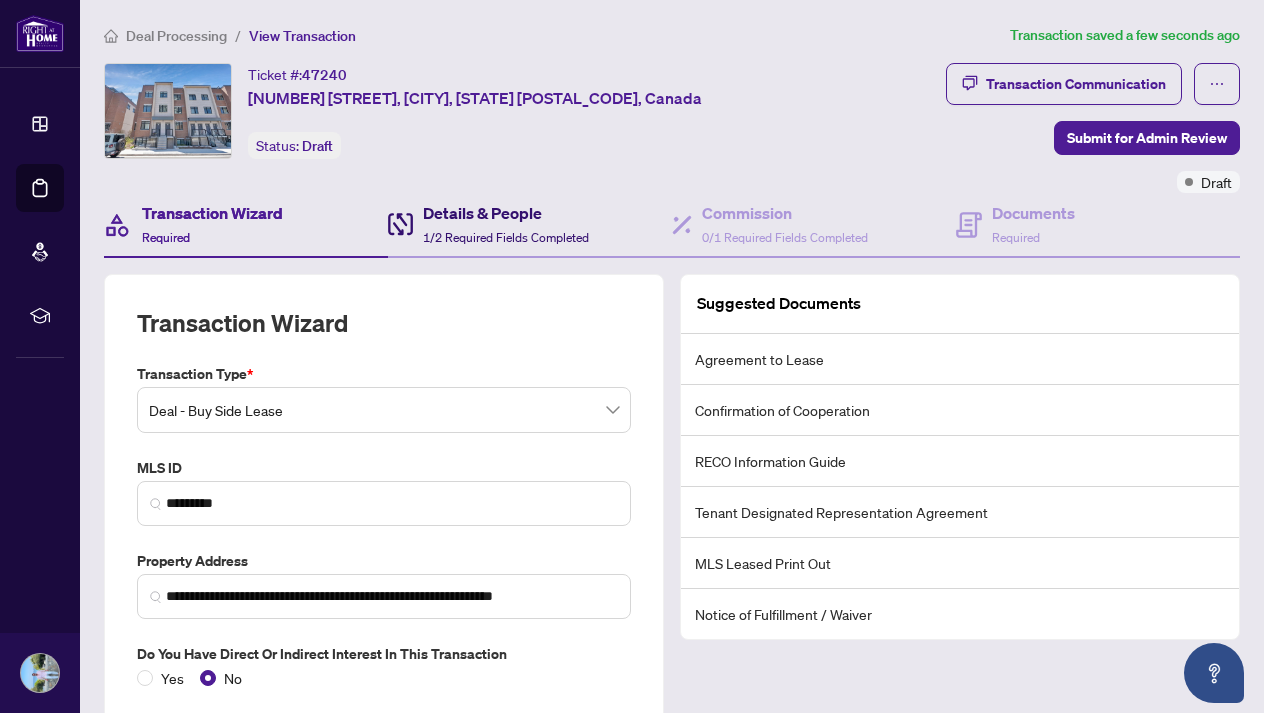 click on "1/2 Required Fields Completed" at bounding box center (506, 237) 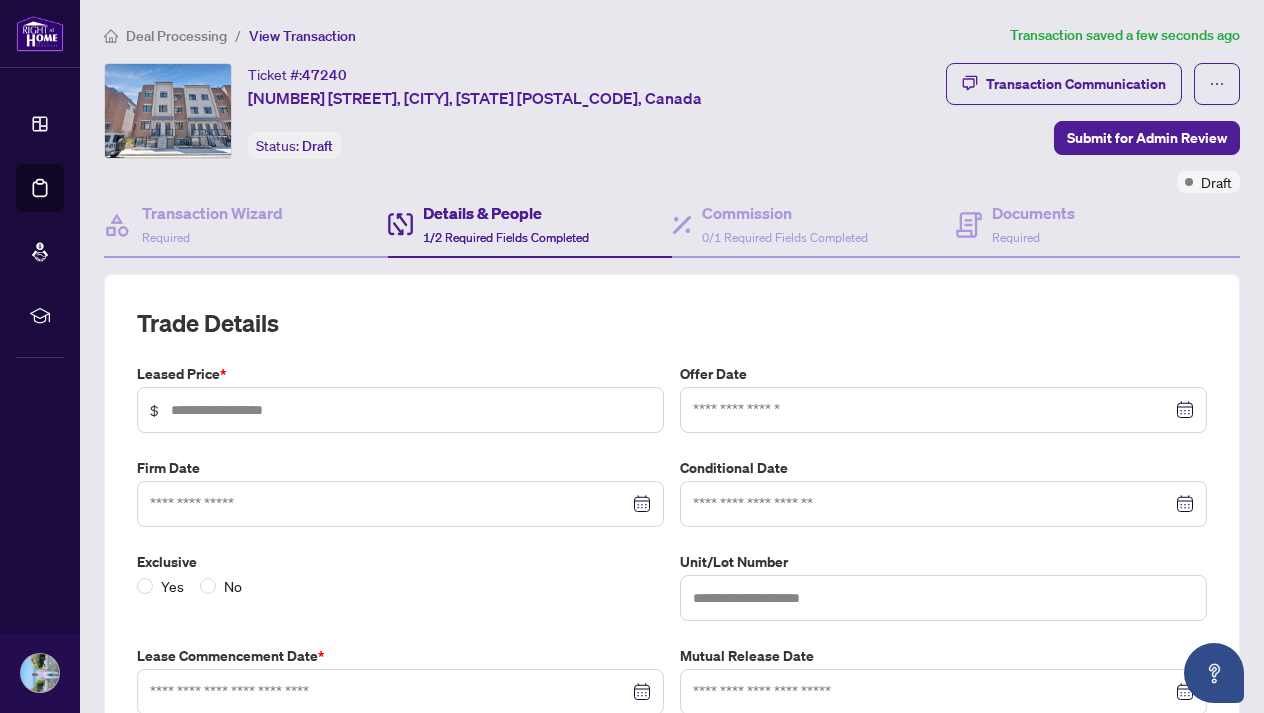 type on "*****" 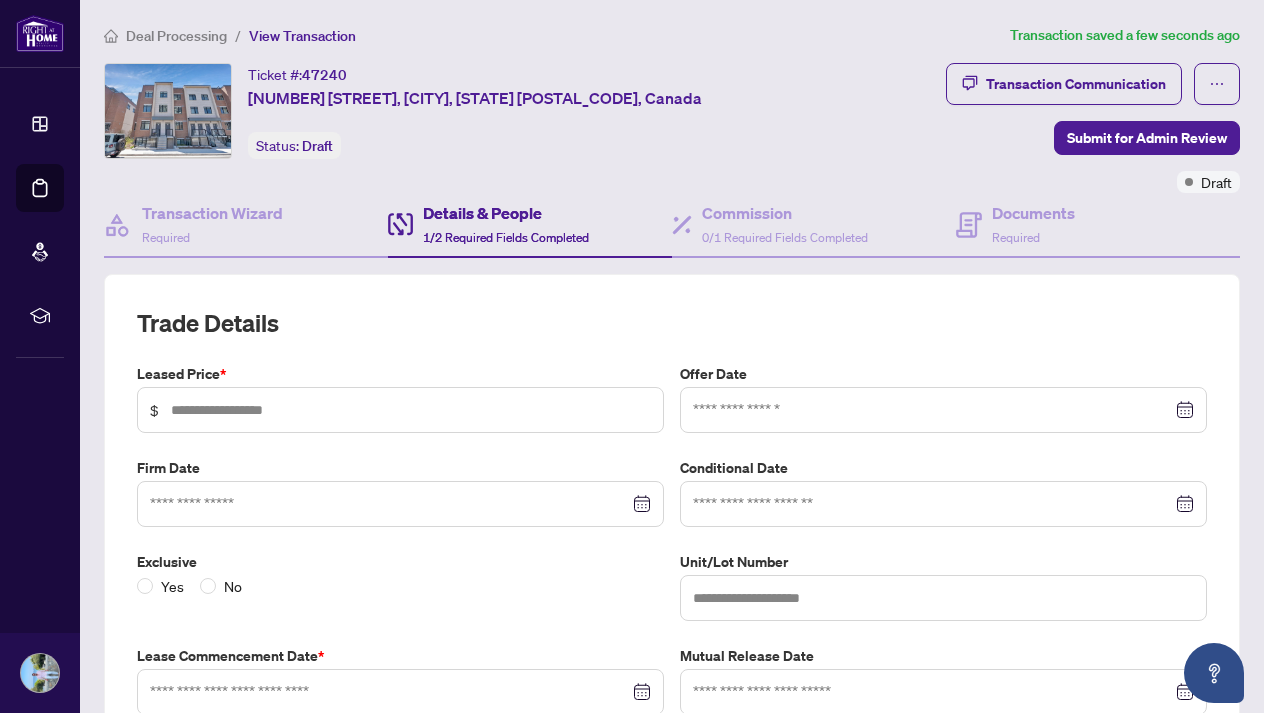 type on "***" 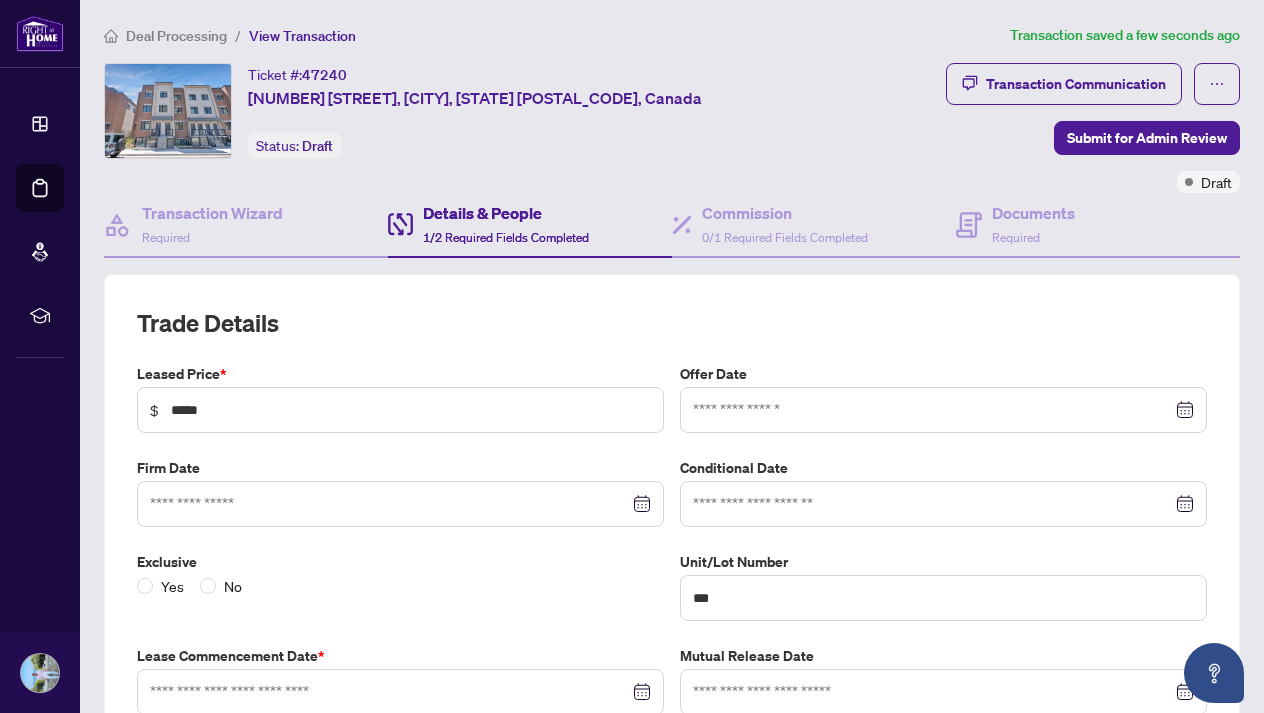 type on "**********" 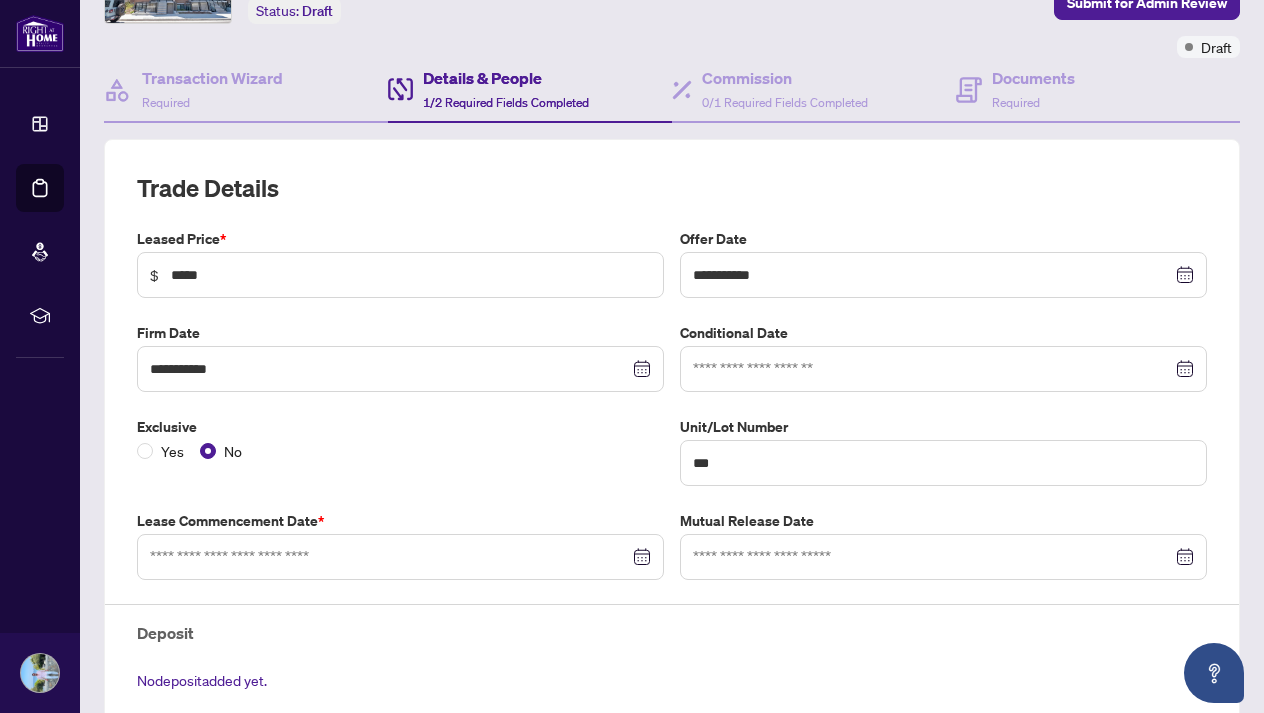 scroll, scrollTop: 146, scrollLeft: 0, axis: vertical 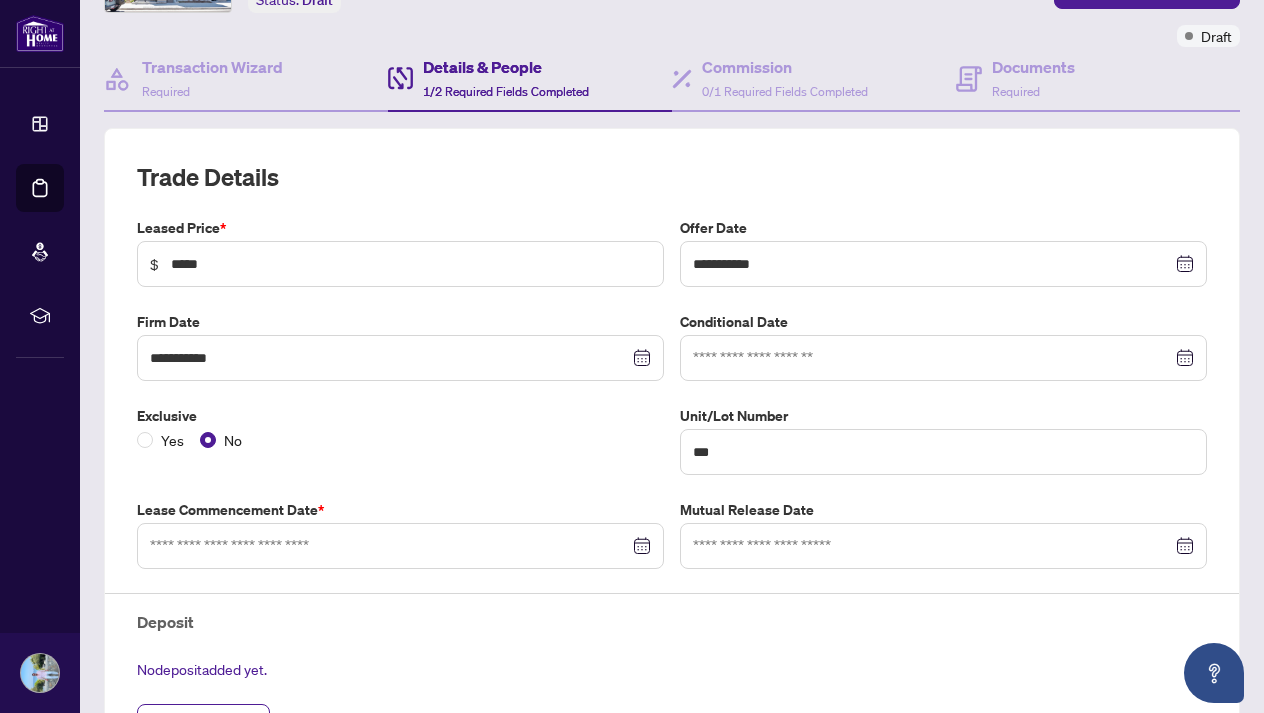 click at bounding box center [400, 546] 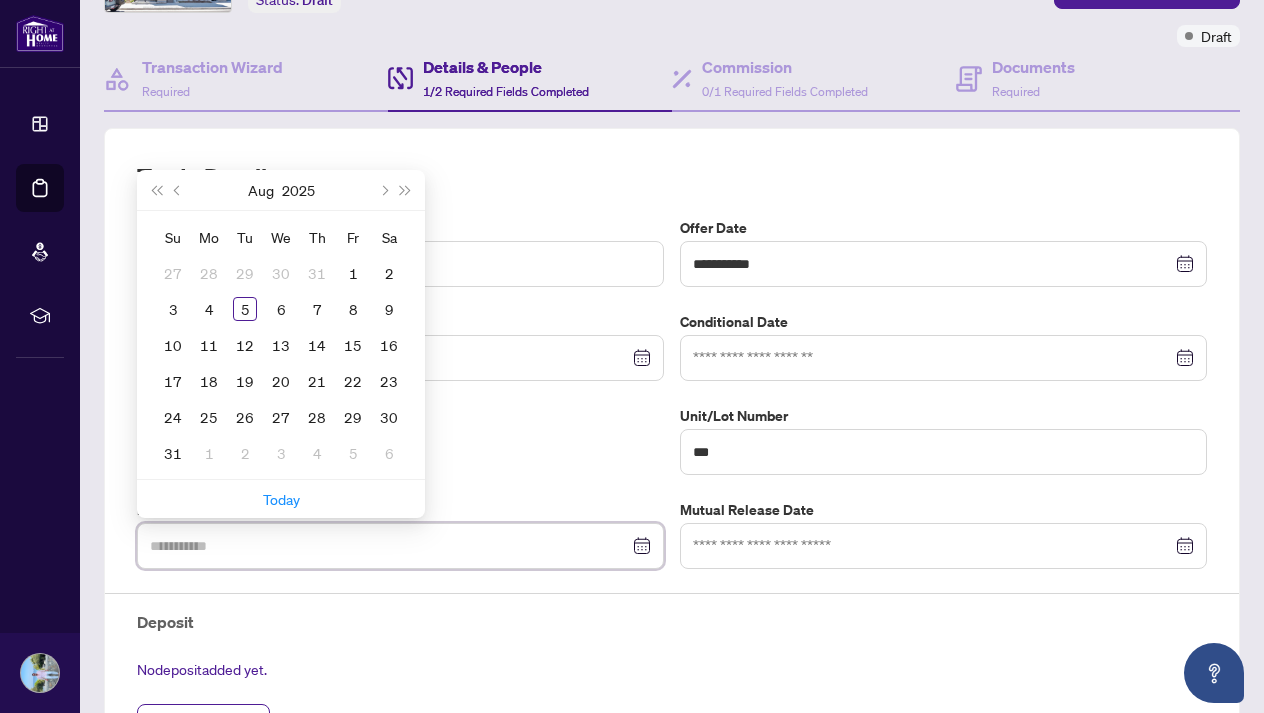 type on "**********" 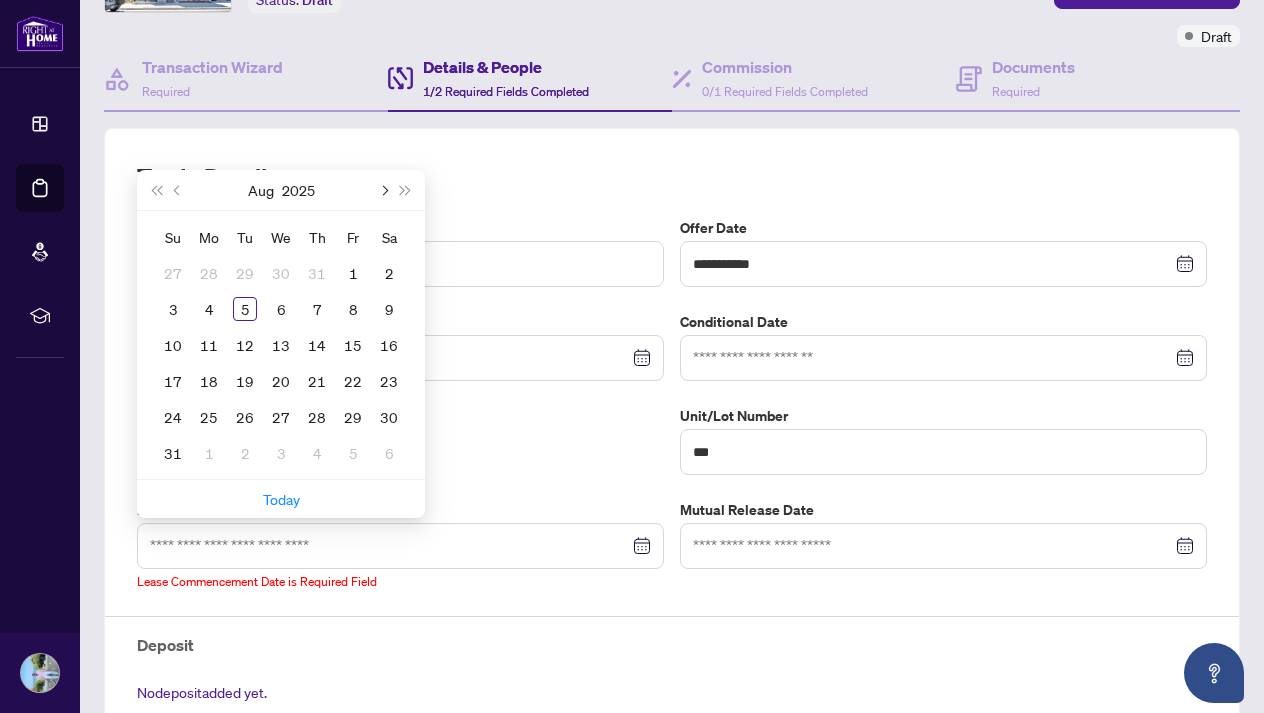 click at bounding box center [383, 190] 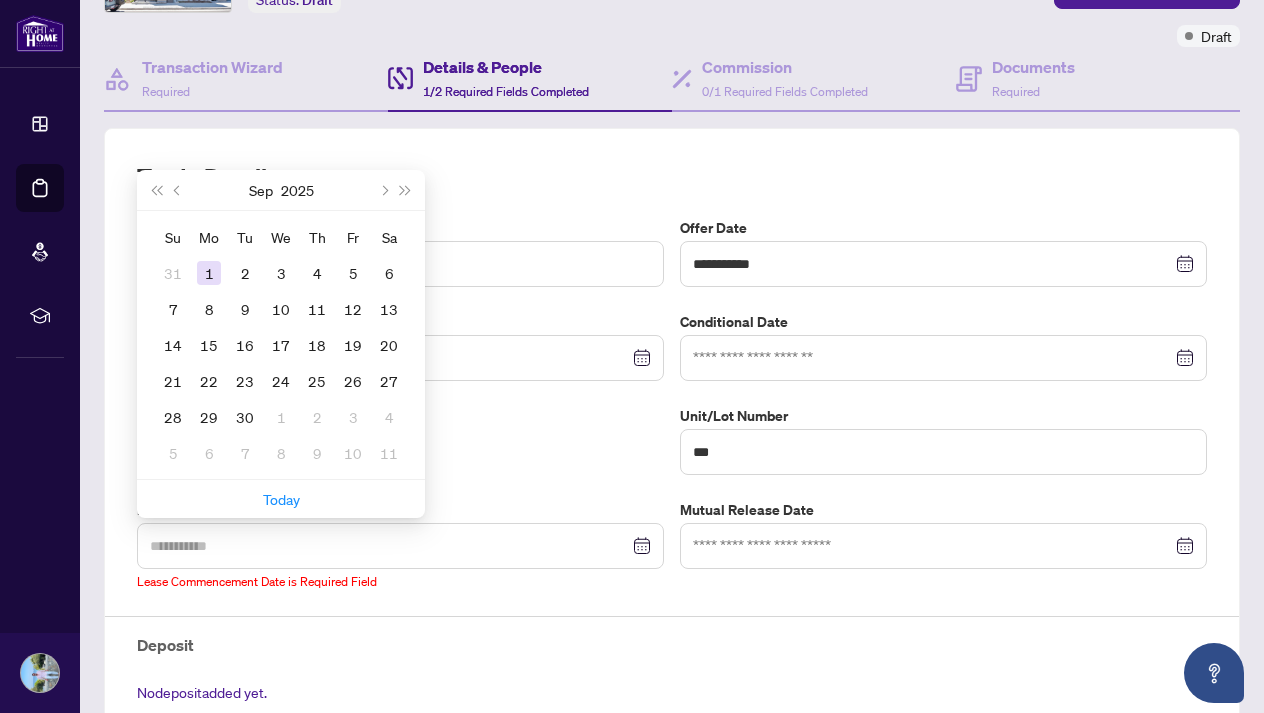 type on "**********" 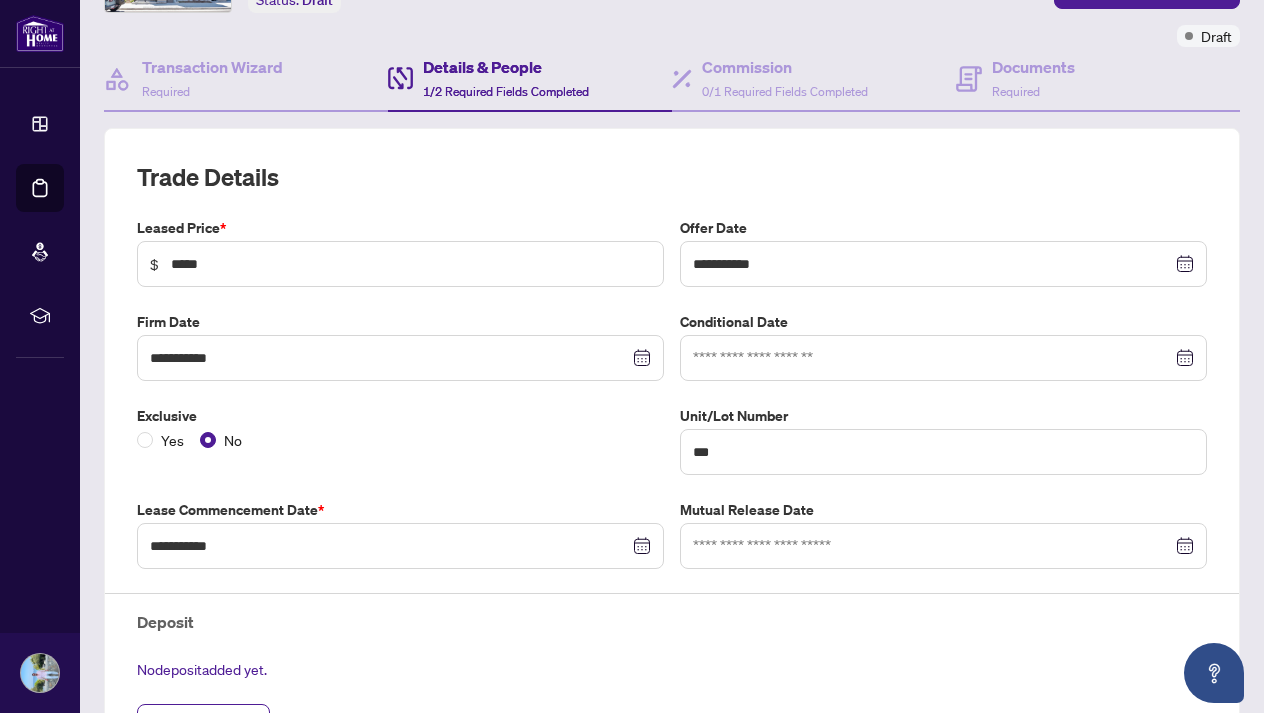 click on "Exclusive" at bounding box center (400, 416) 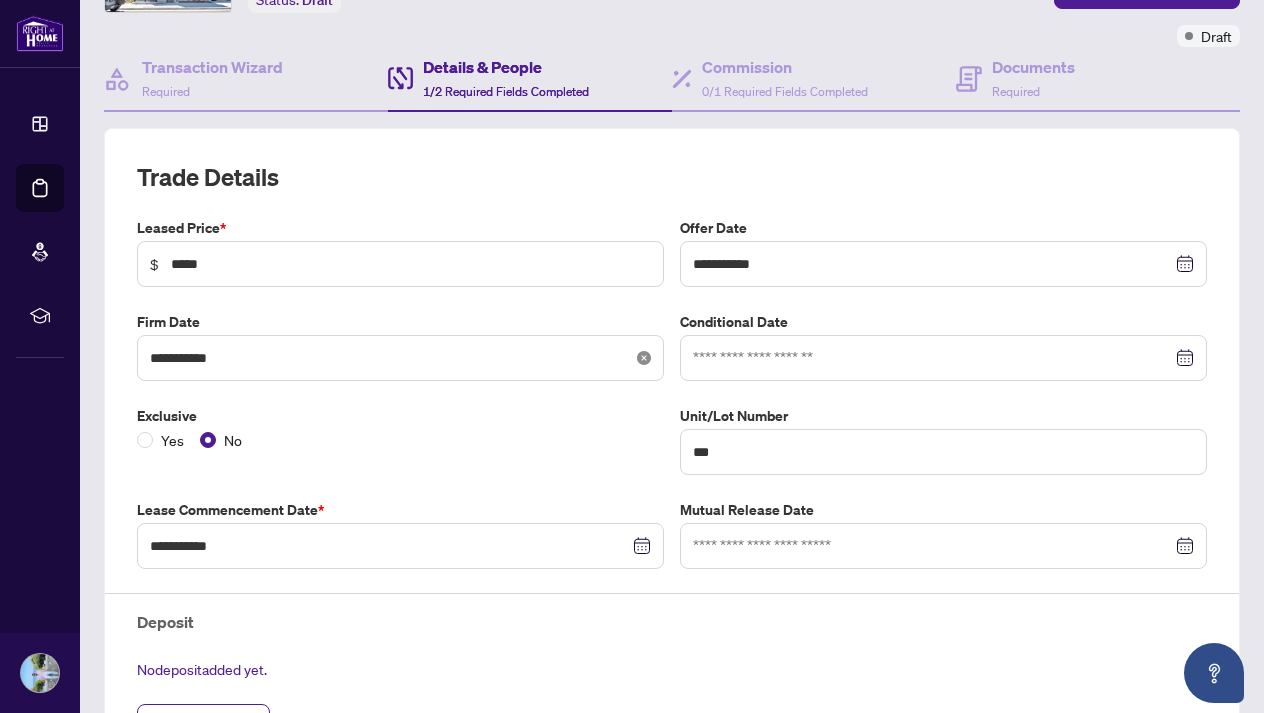 click 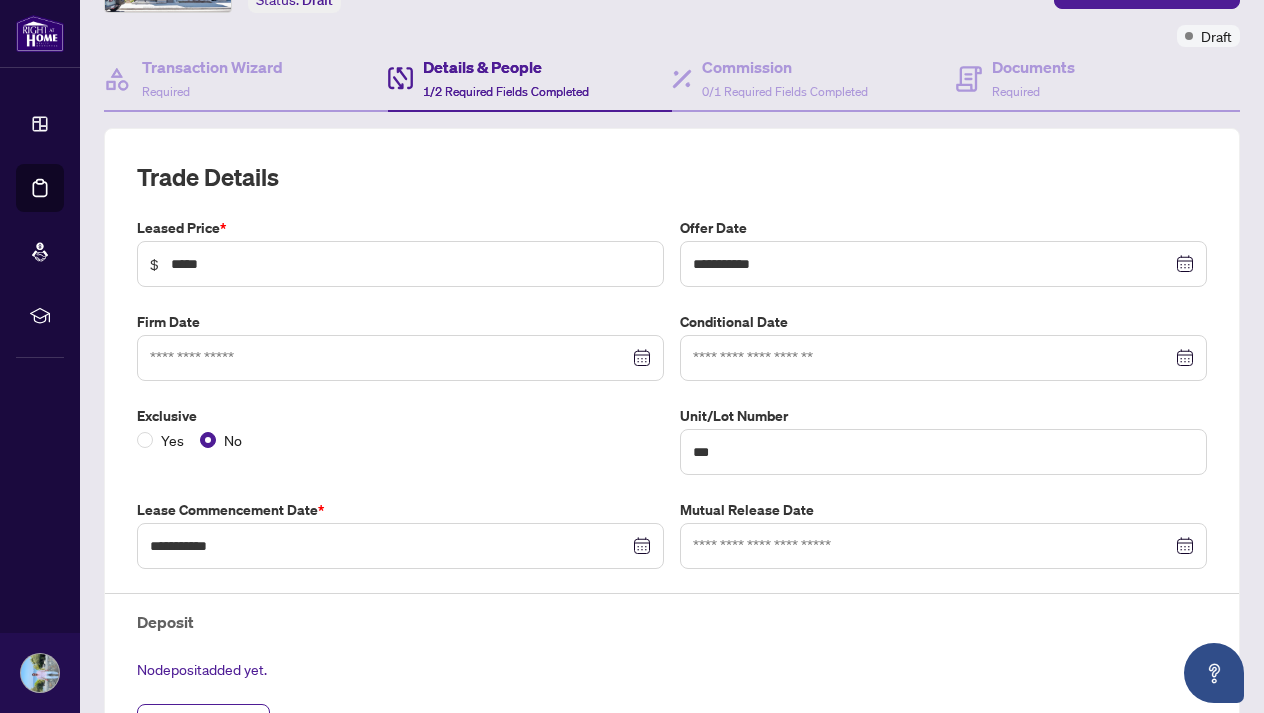 click at bounding box center (400, 358) 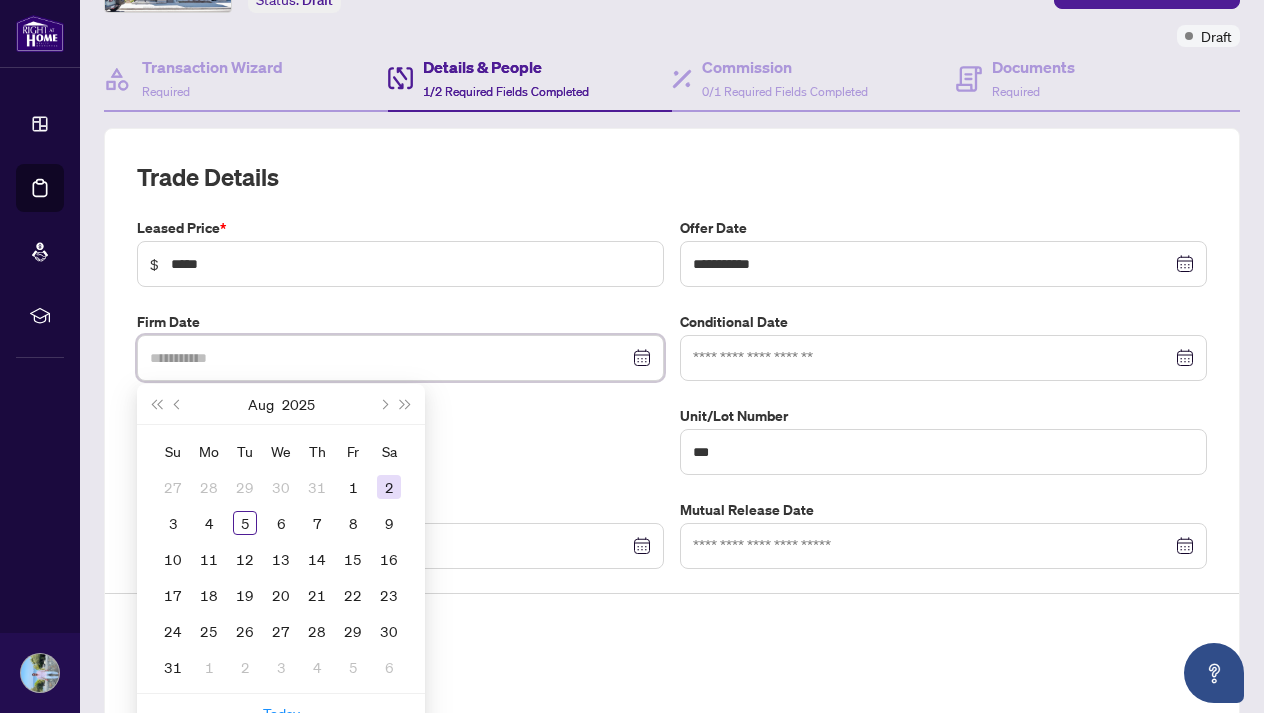 type on "**********" 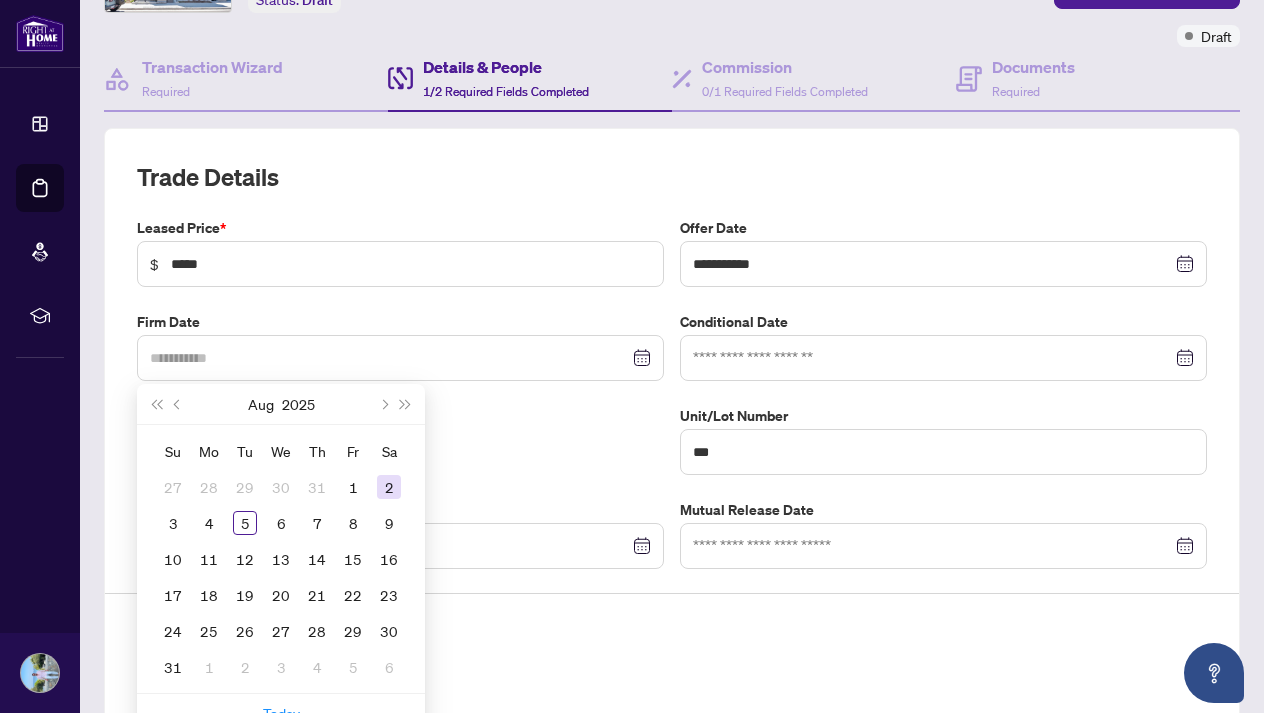 click on "2" at bounding box center (389, 487) 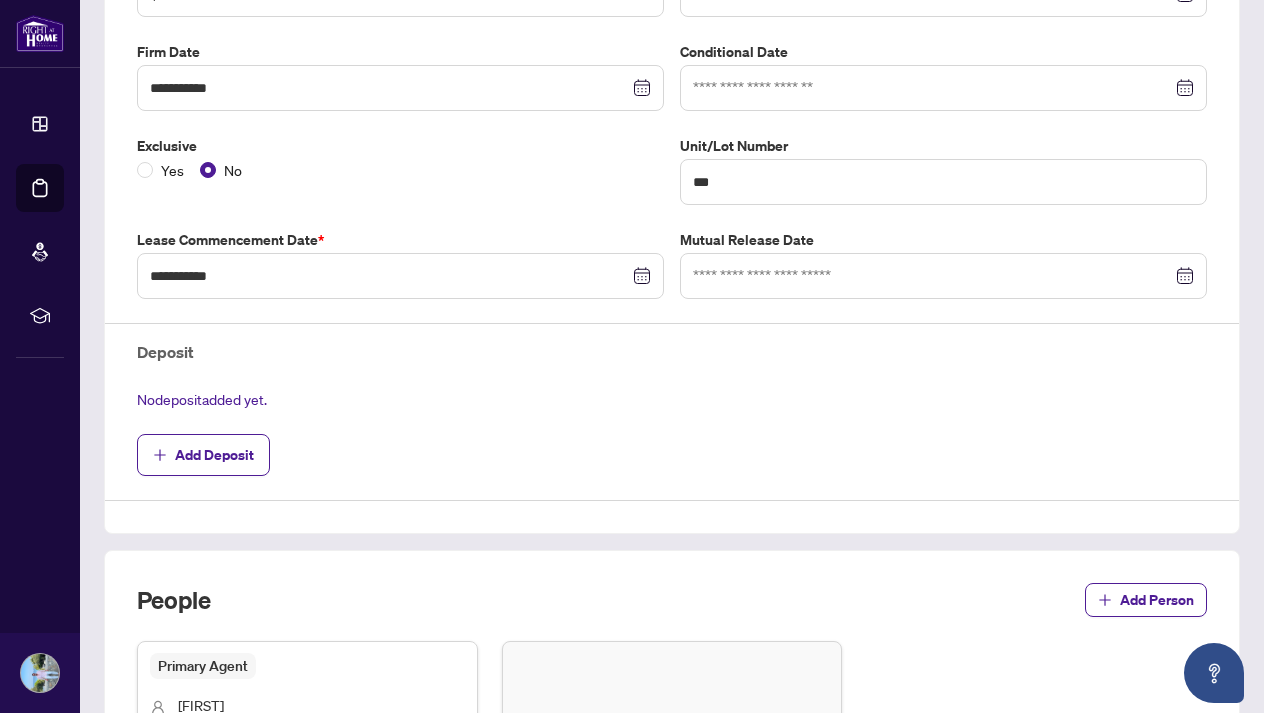 scroll, scrollTop: 419, scrollLeft: 0, axis: vertical 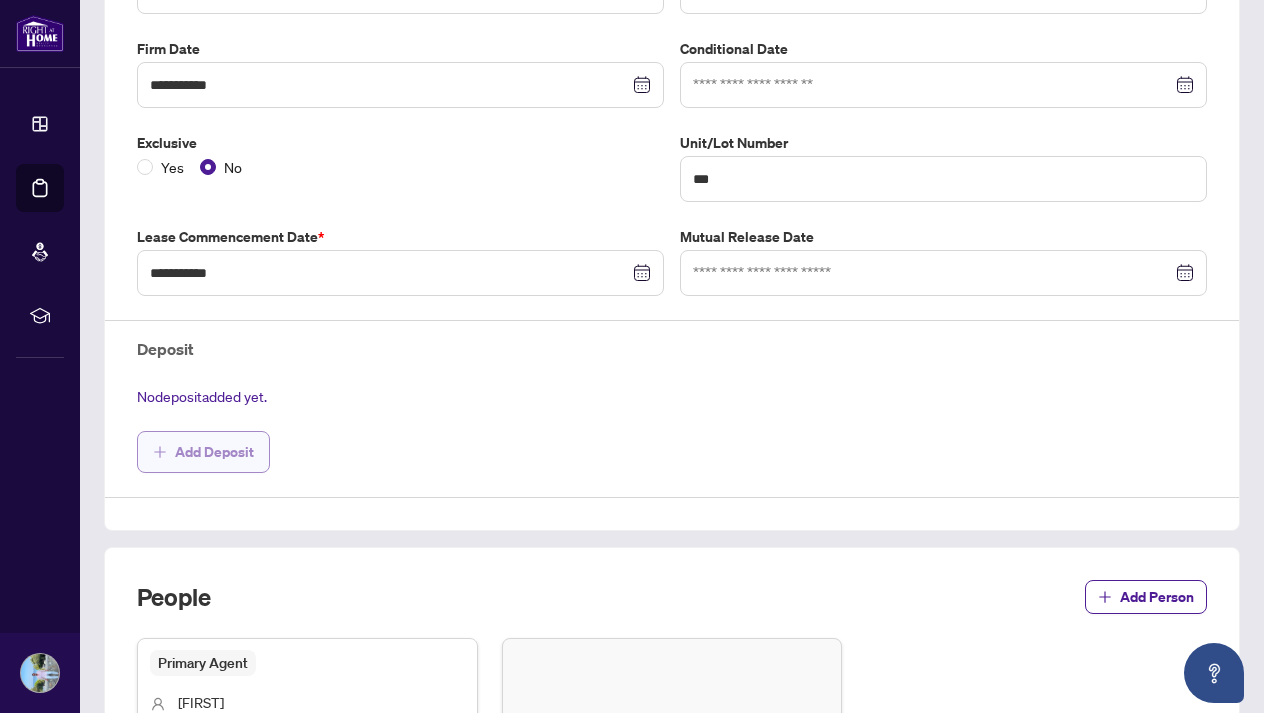 click on "Add Deposit" at bounding box center (214, 452) 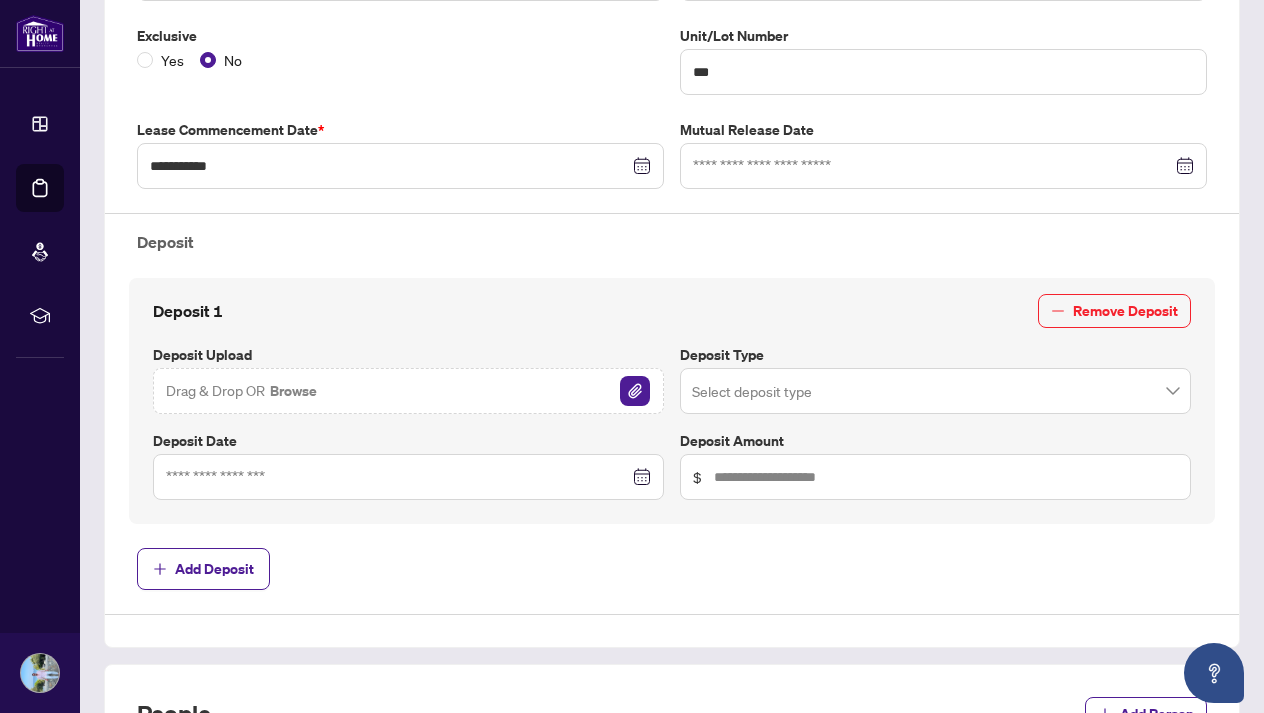 scroll, scrollTop: 564, scrollLeft: 0, axis: vertical 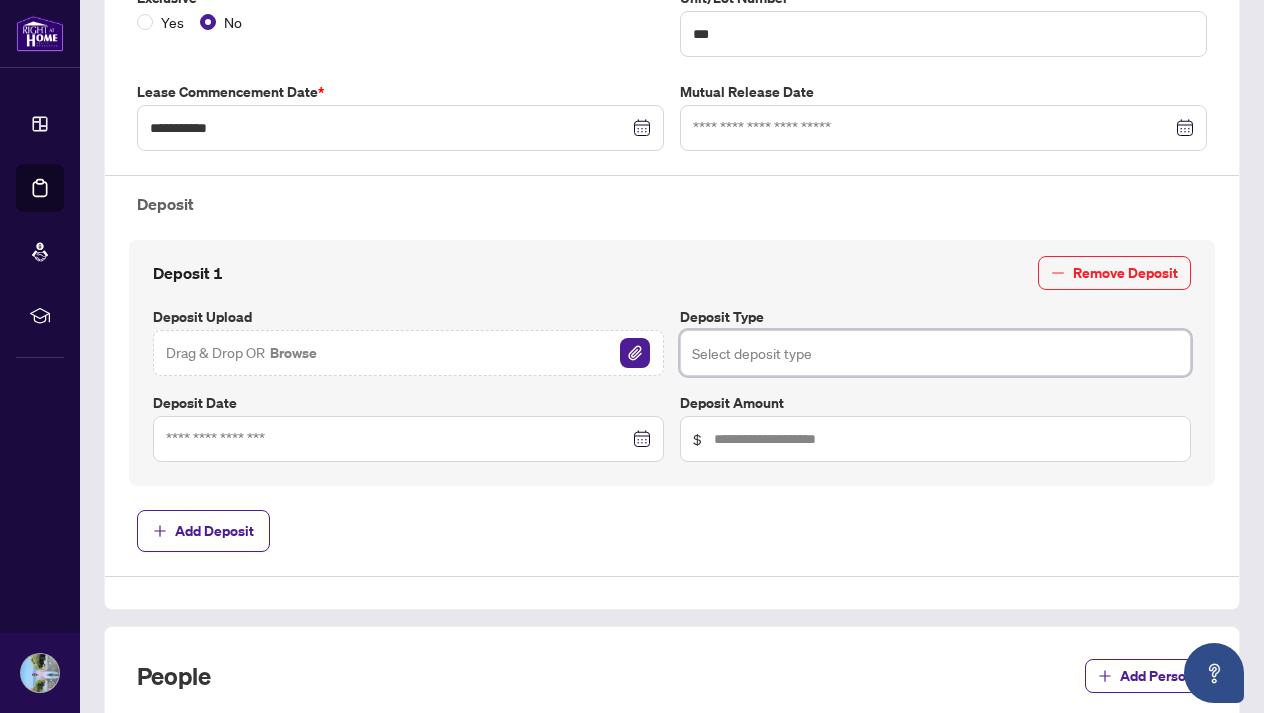 click at bounding box center [935, 353] 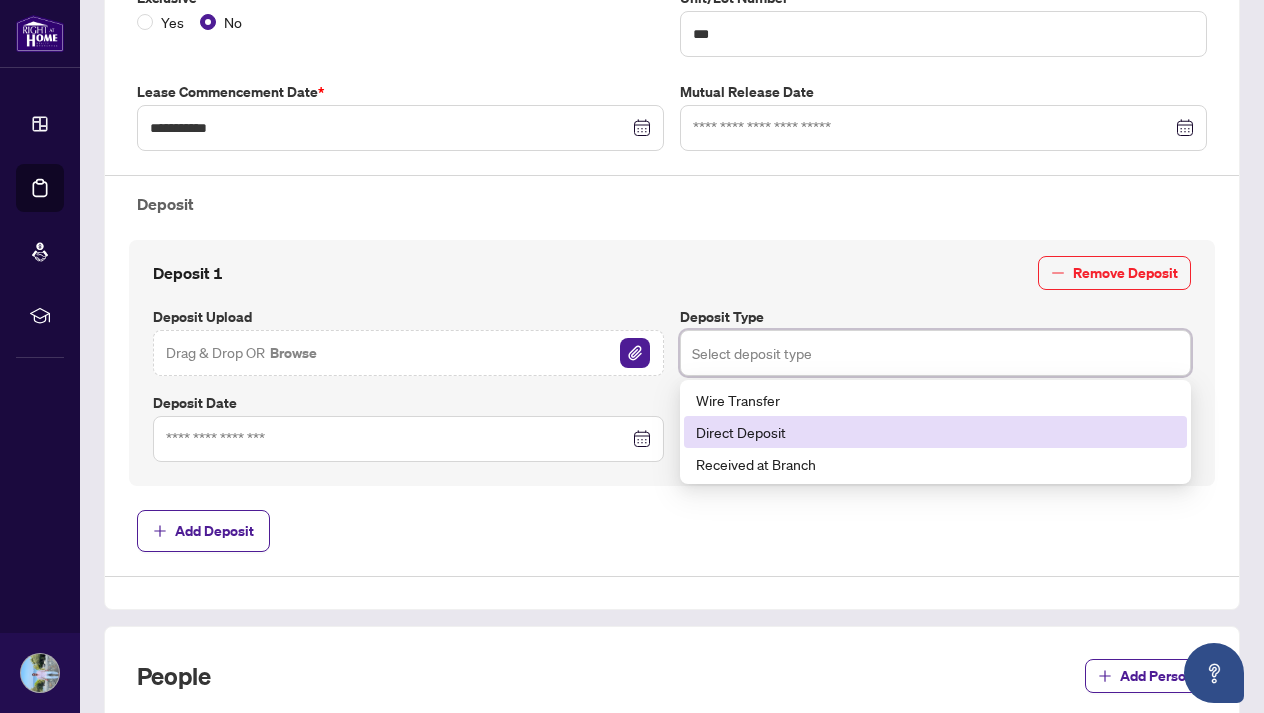 click on "Direct Deposit" at bounding box center (935, 432) 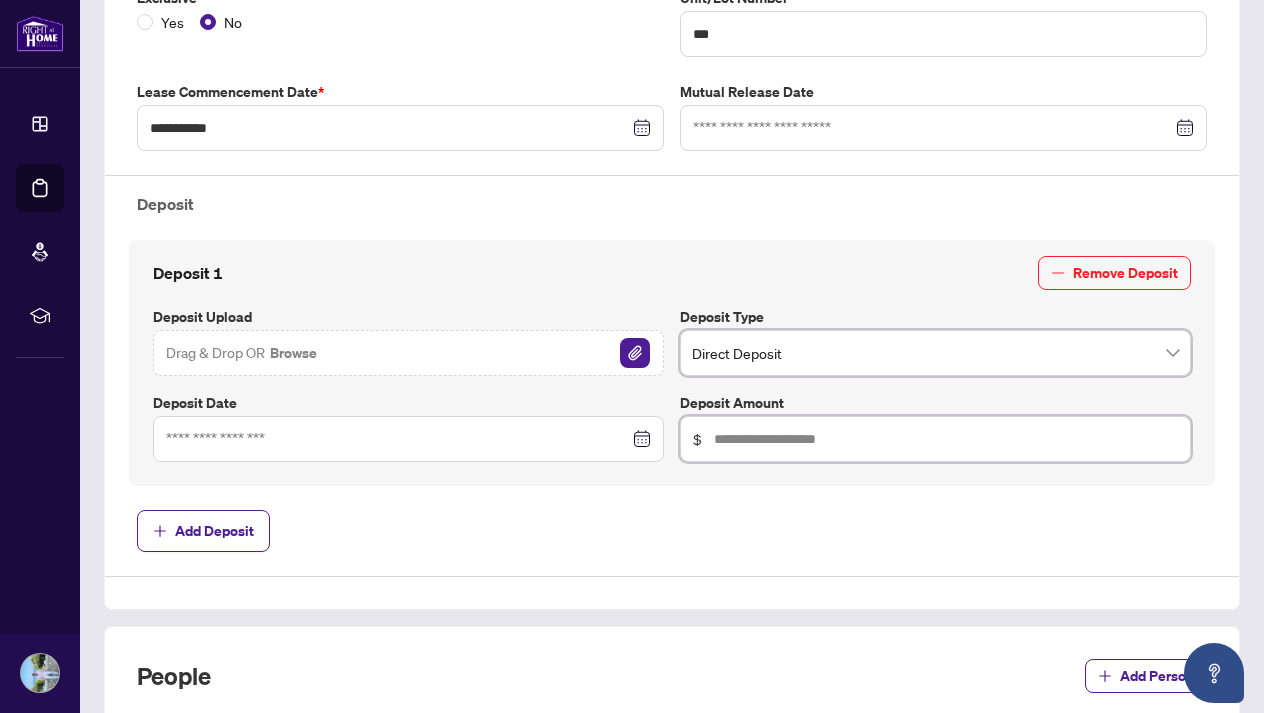 click at bounding box center (946, 439) 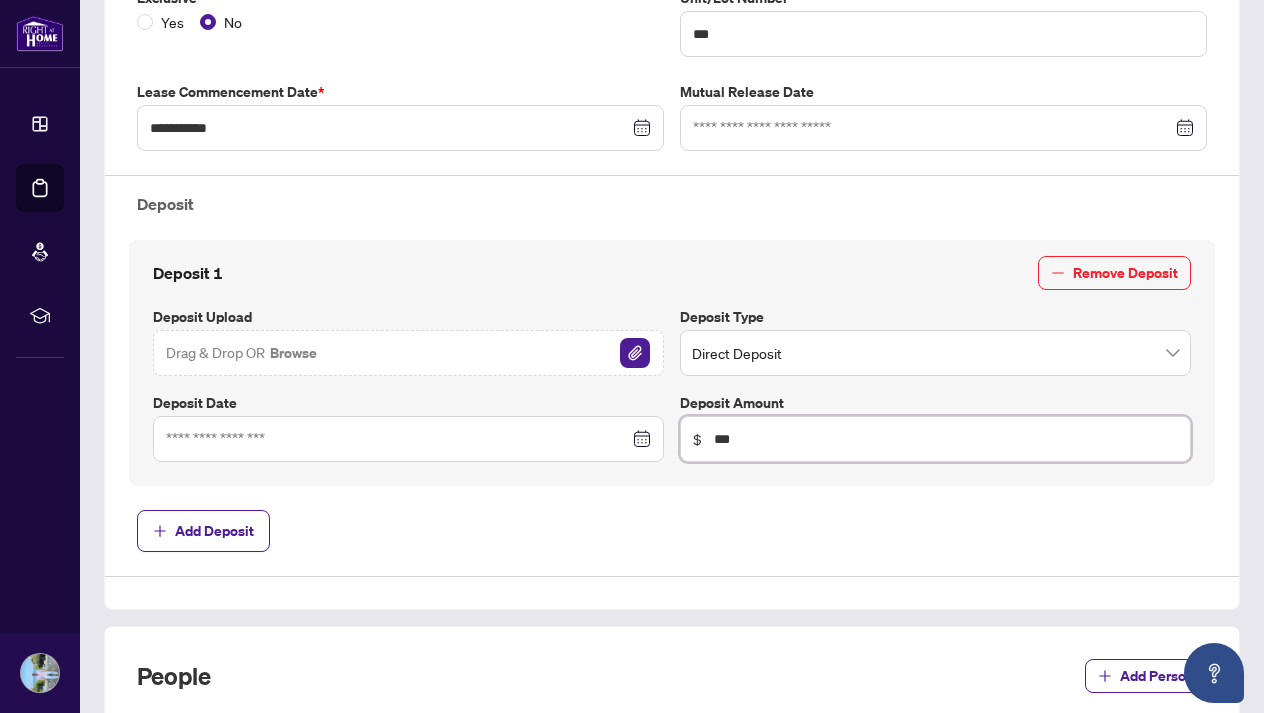type on "*****" 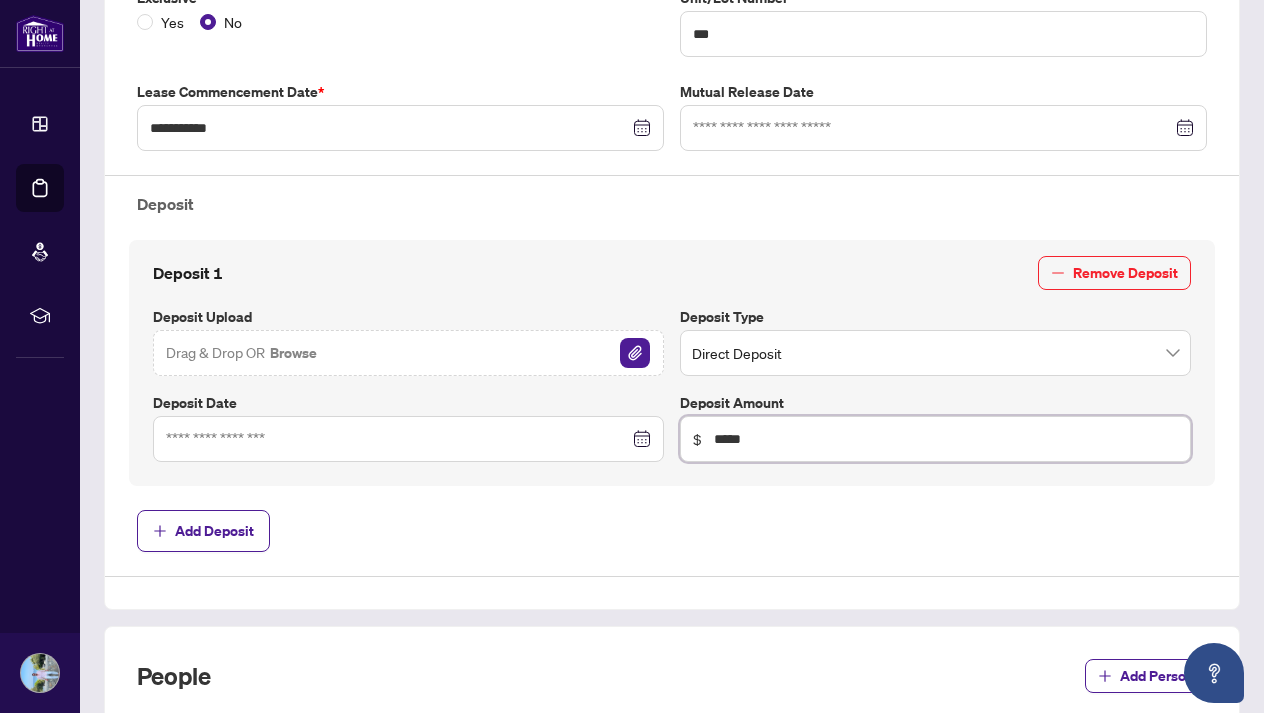 click at bounding box center (408, 439) 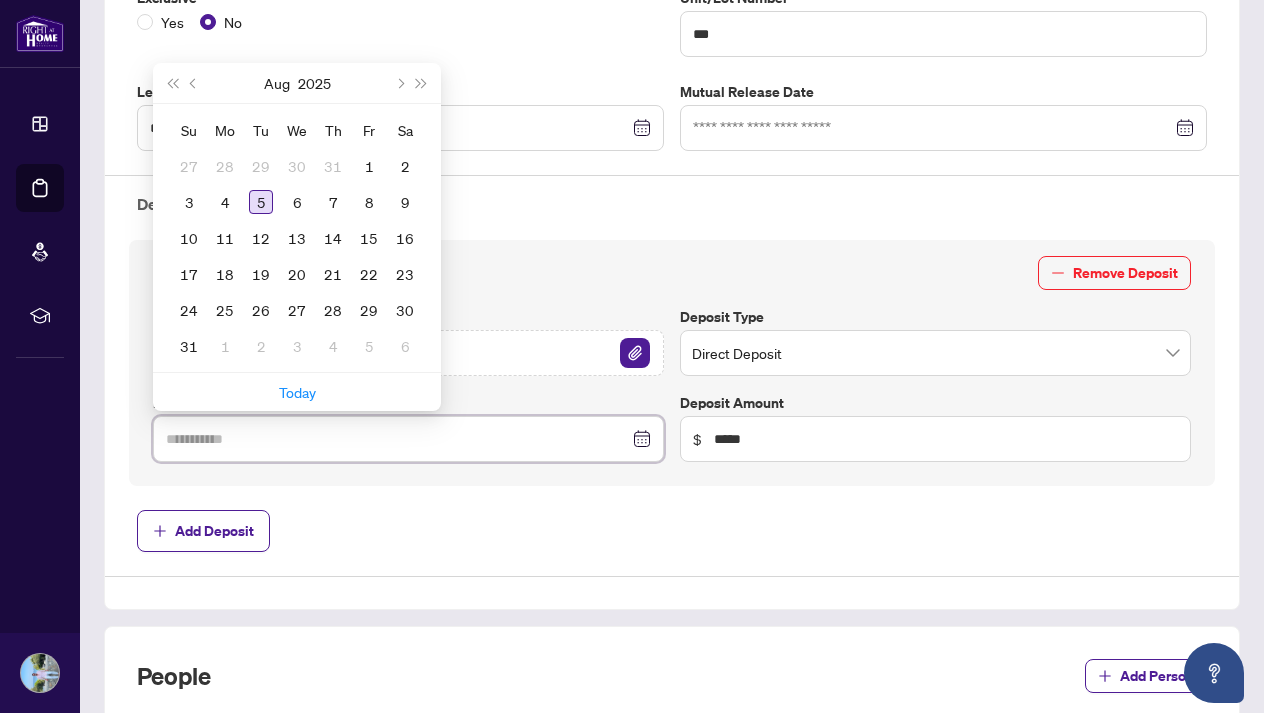 type on "**********" 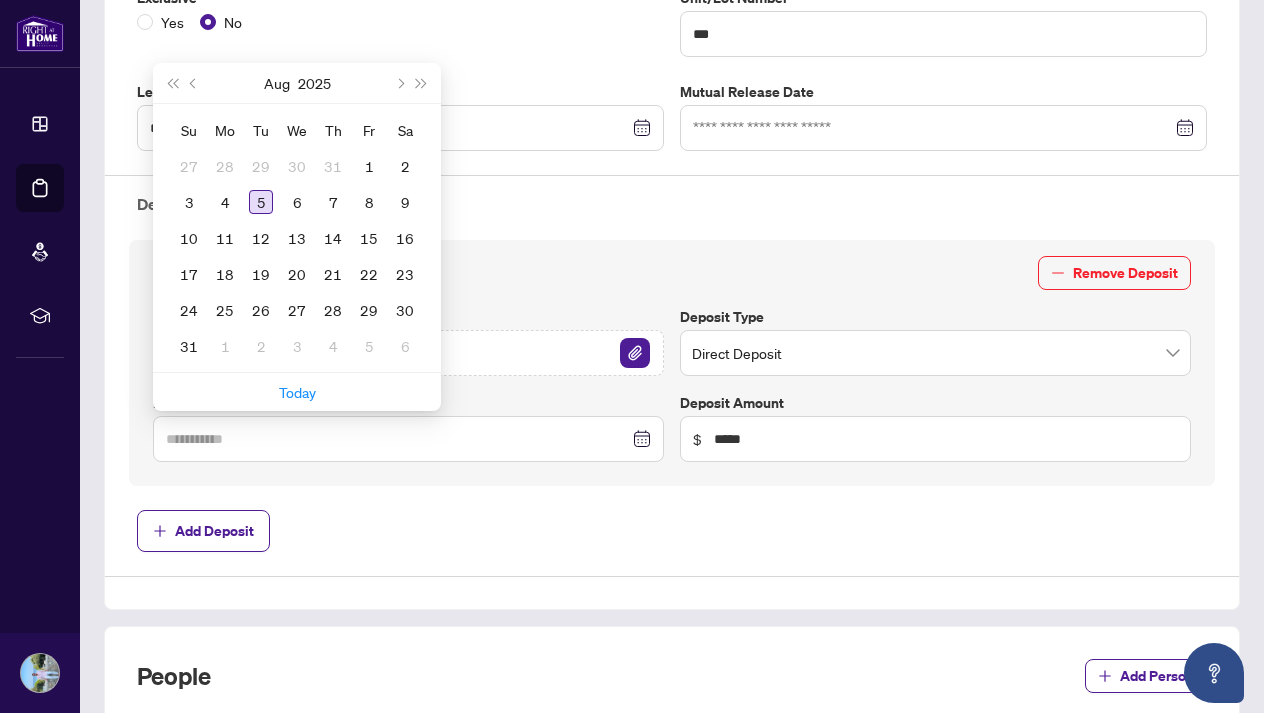 click on "5" at bounding box center [261, 202] 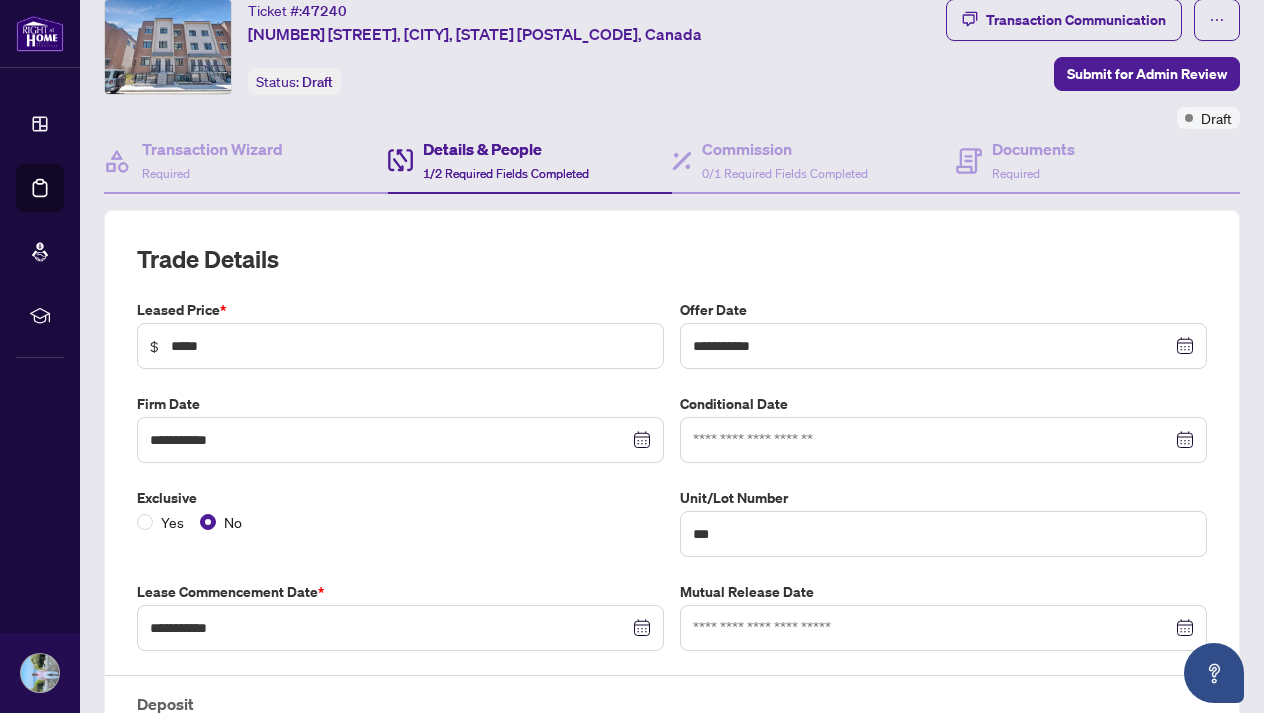scroll, scrollTop: 69, scrollLeft: 0, axis: vertical 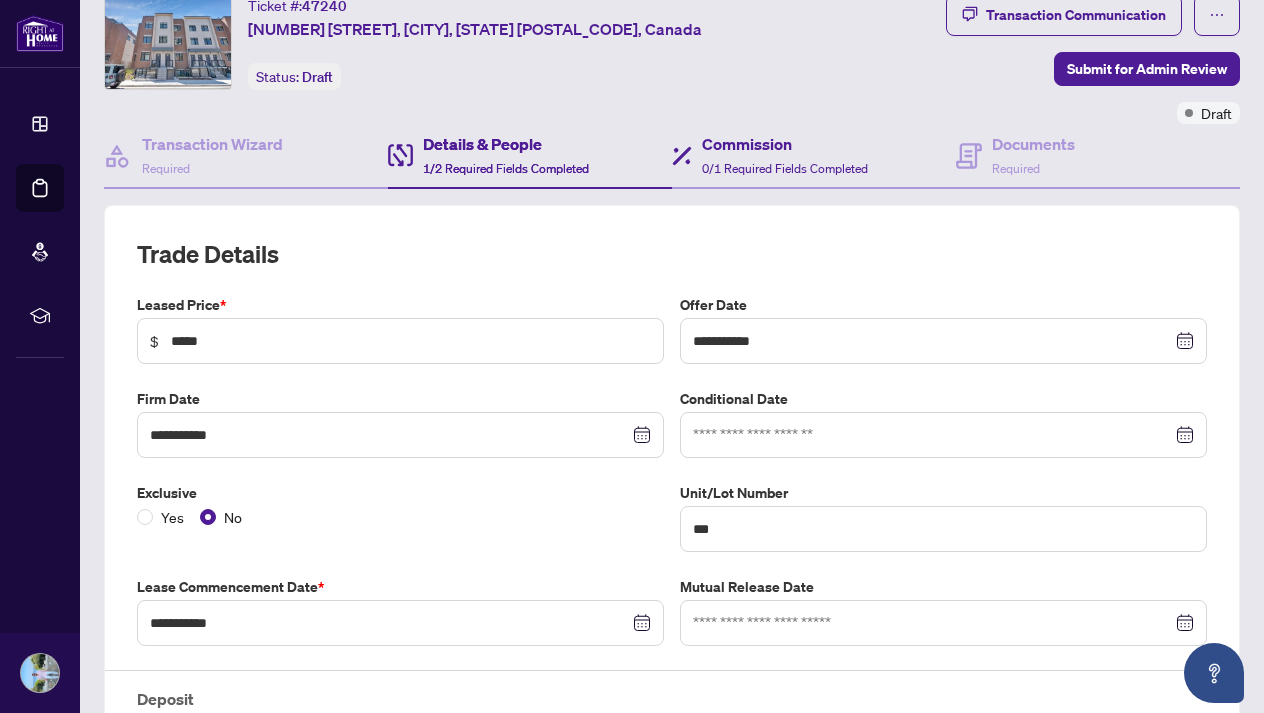 click on "Commission 0/1 Required Fields Completed" at bounding box center [814, 156] 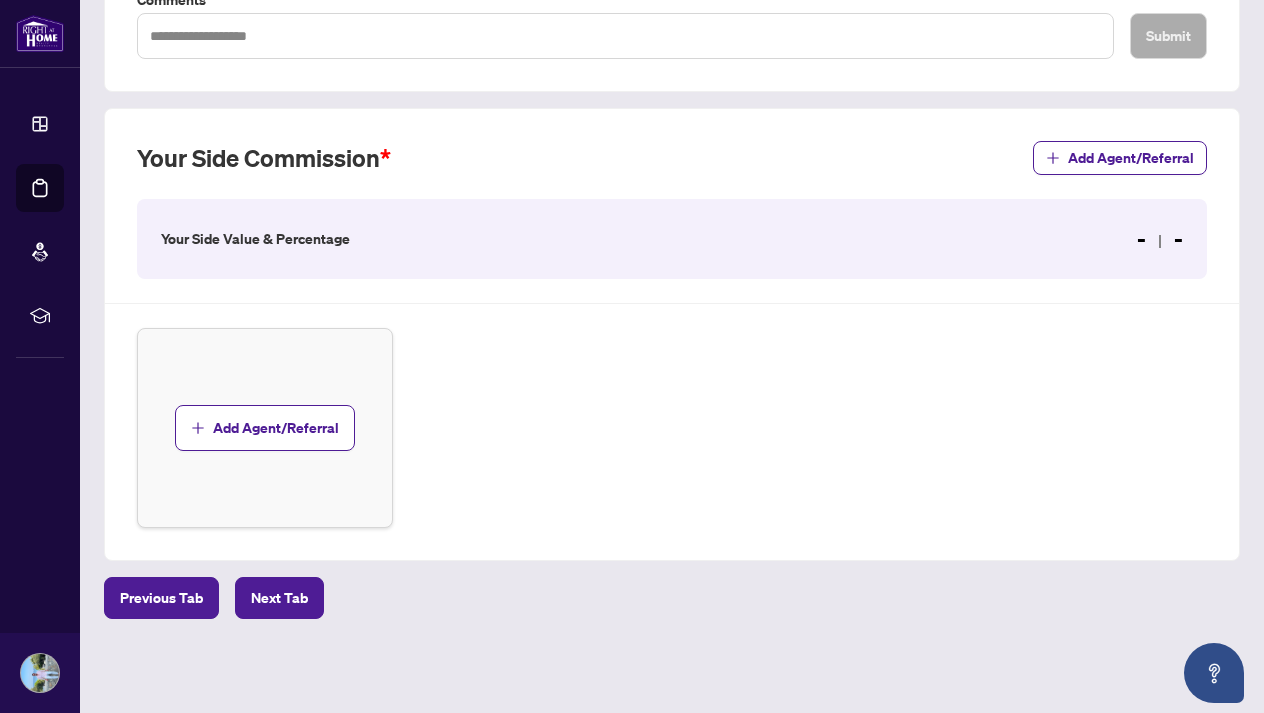 scroll, scrollTop: 476, scrollLeft: 0, axis: vertical 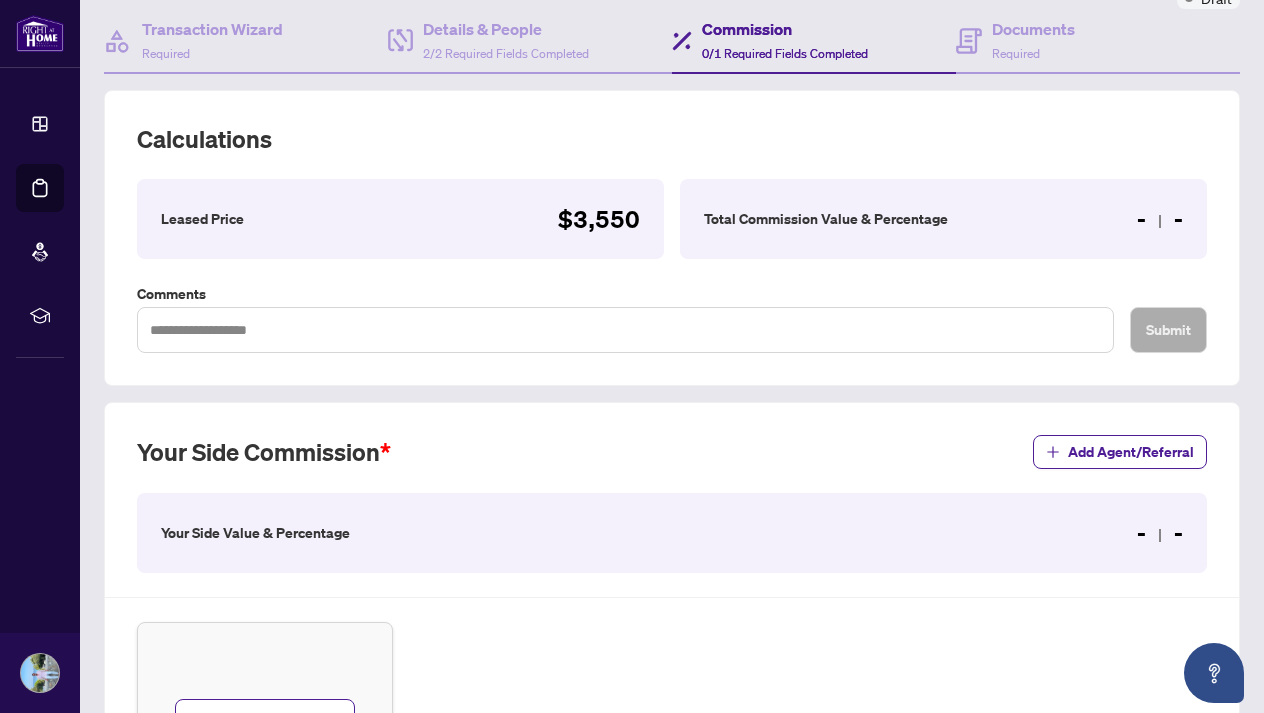click on "Total Commission Value & Percentage" at bounding box center [826, 219] 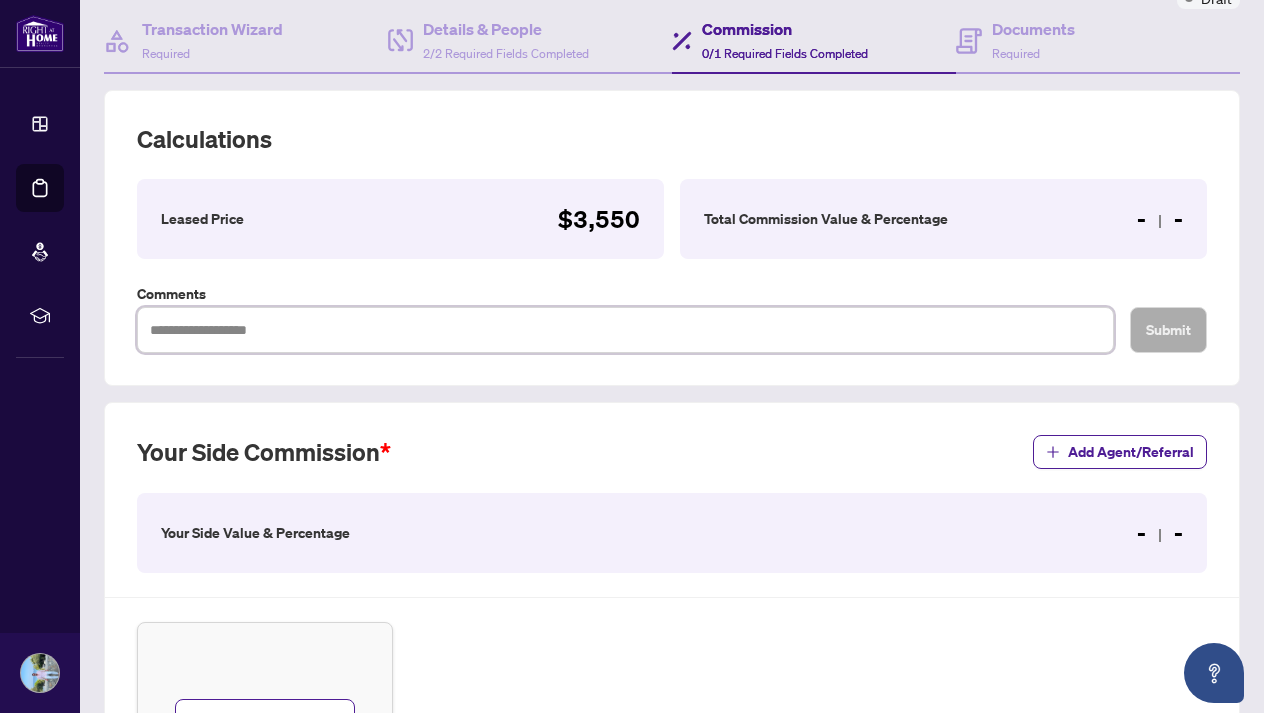 click at bounding box center (625, 330) 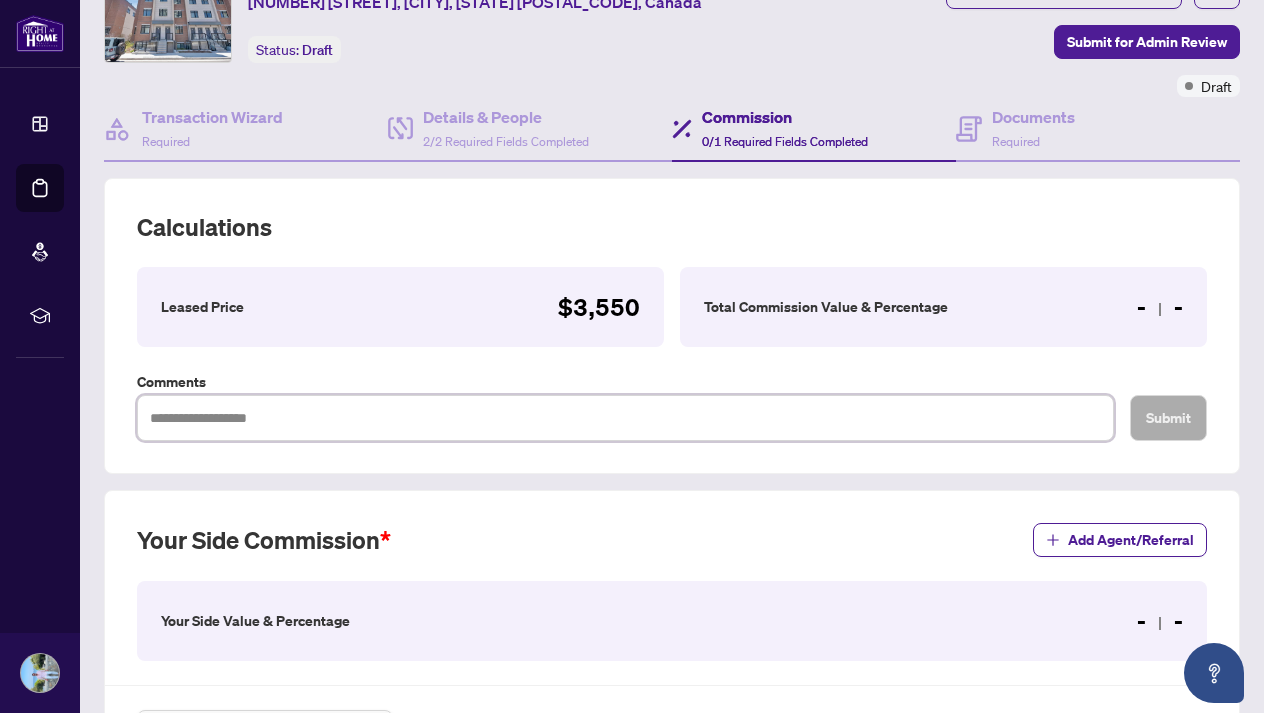scroll, scrollTop: 89, scrollLeft: 0, axis: vertical 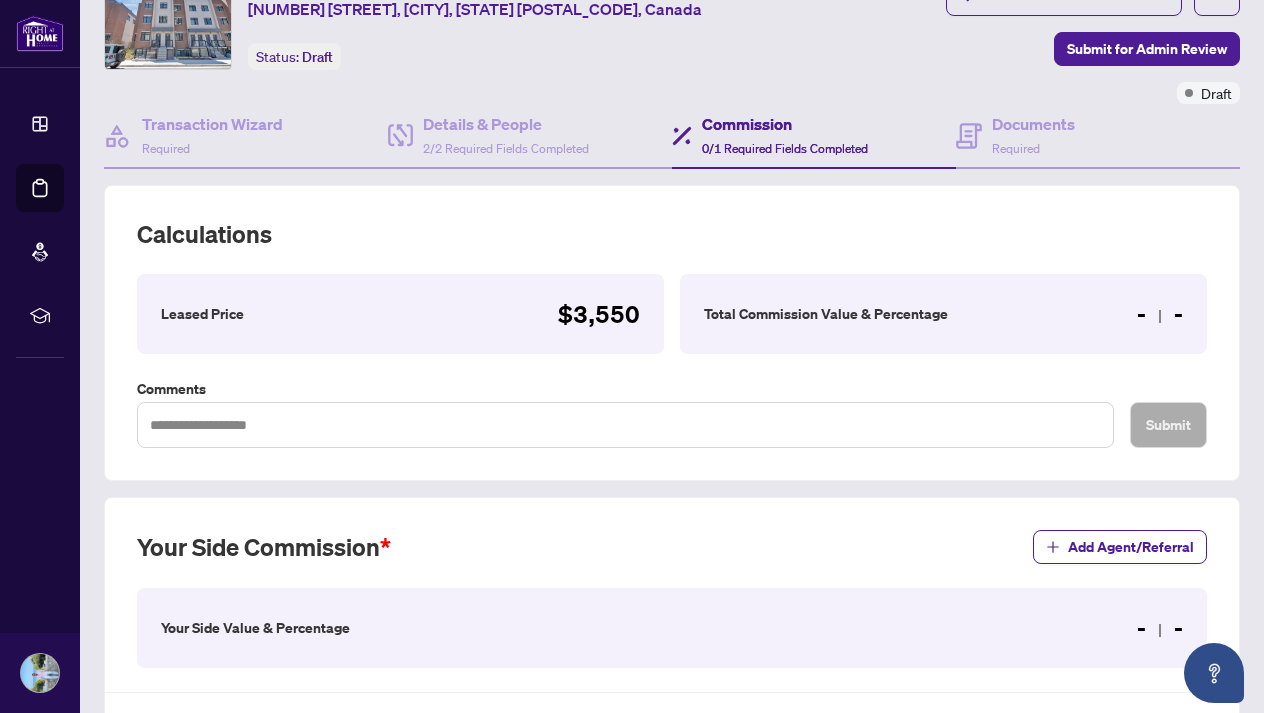 click on "Total Commission Value & Percentage -     -" at bounding box center (943, 314) 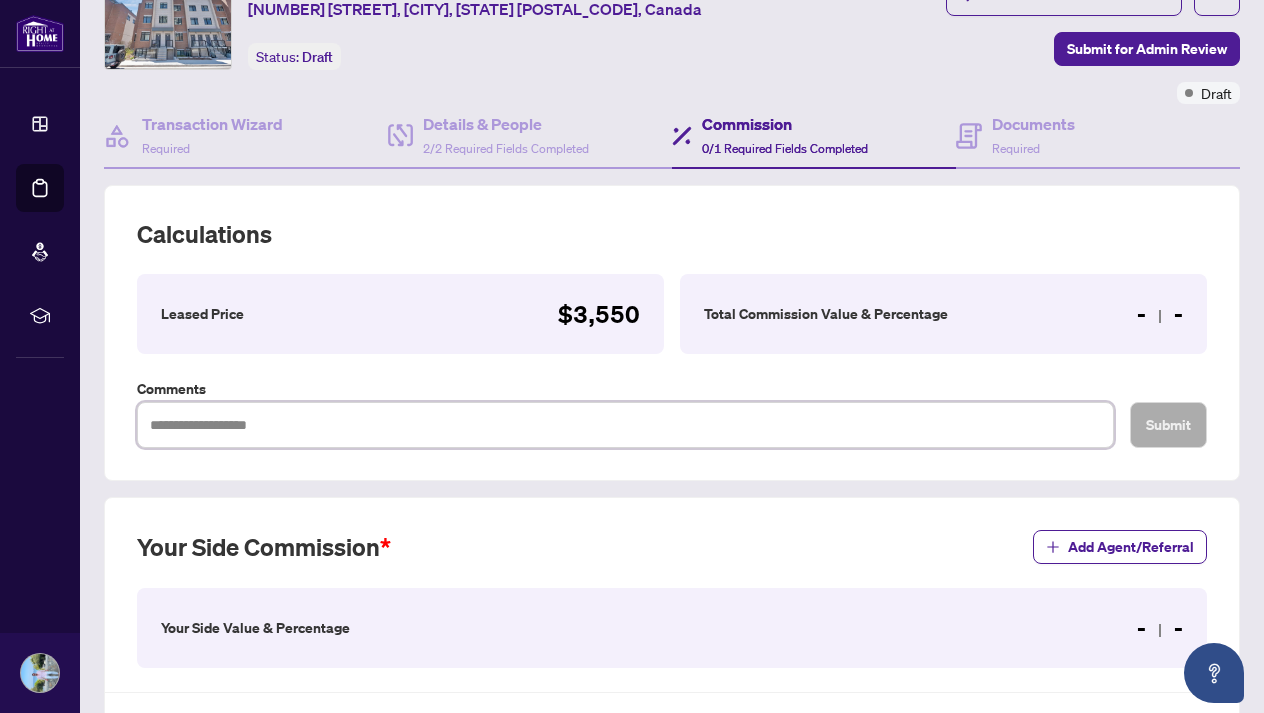 click at bounding box center (625, 425) 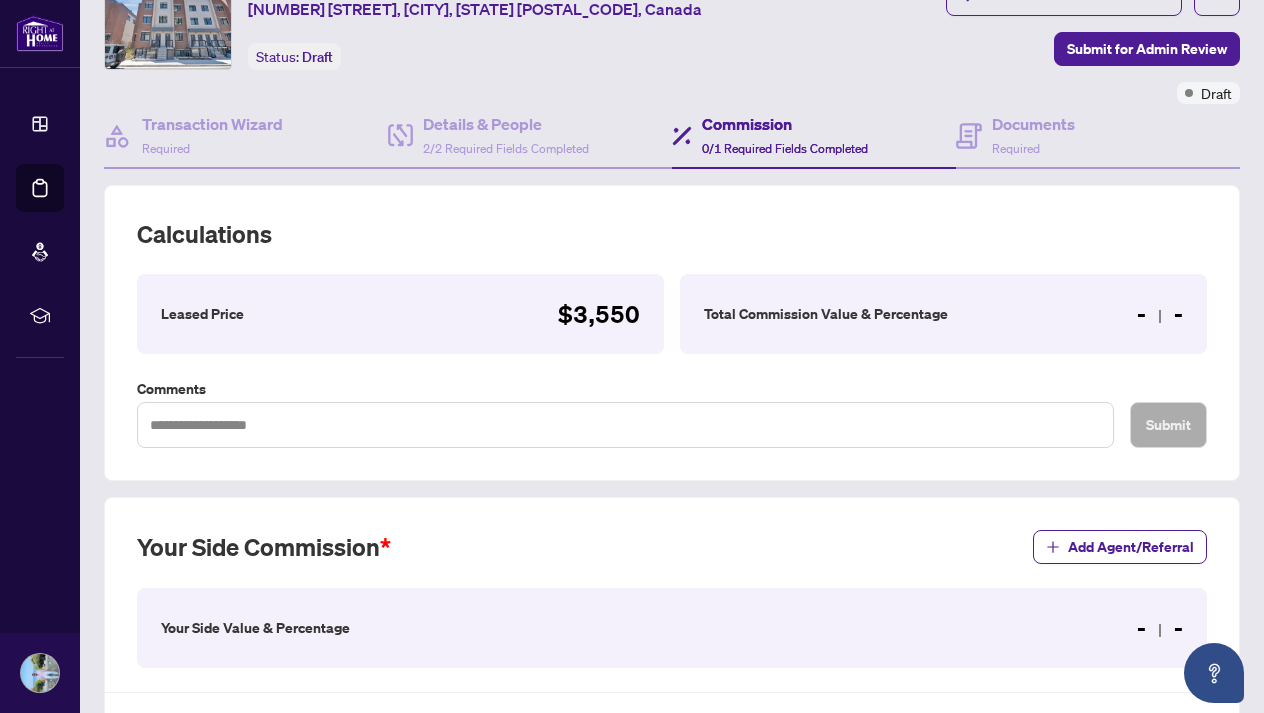 click on "Leased Price $3,550" at bounding box center [400, 314] 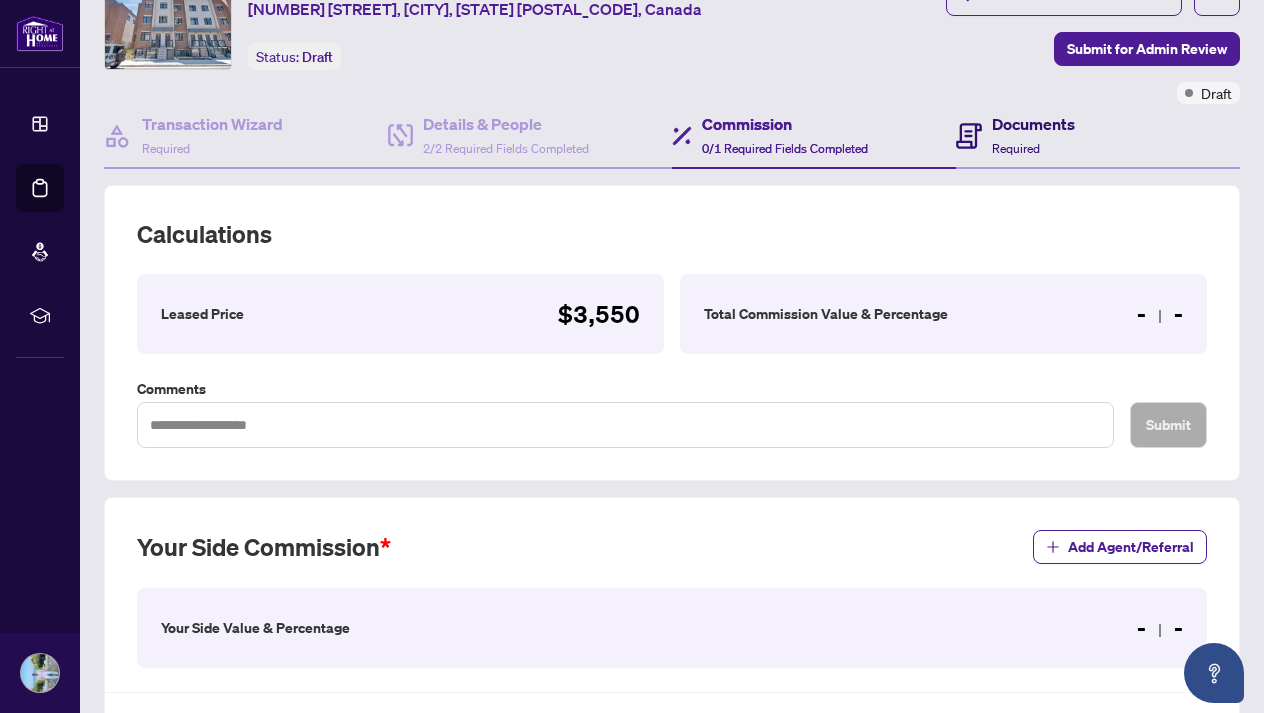 click on "Required" at bounding box center (1016, 148) 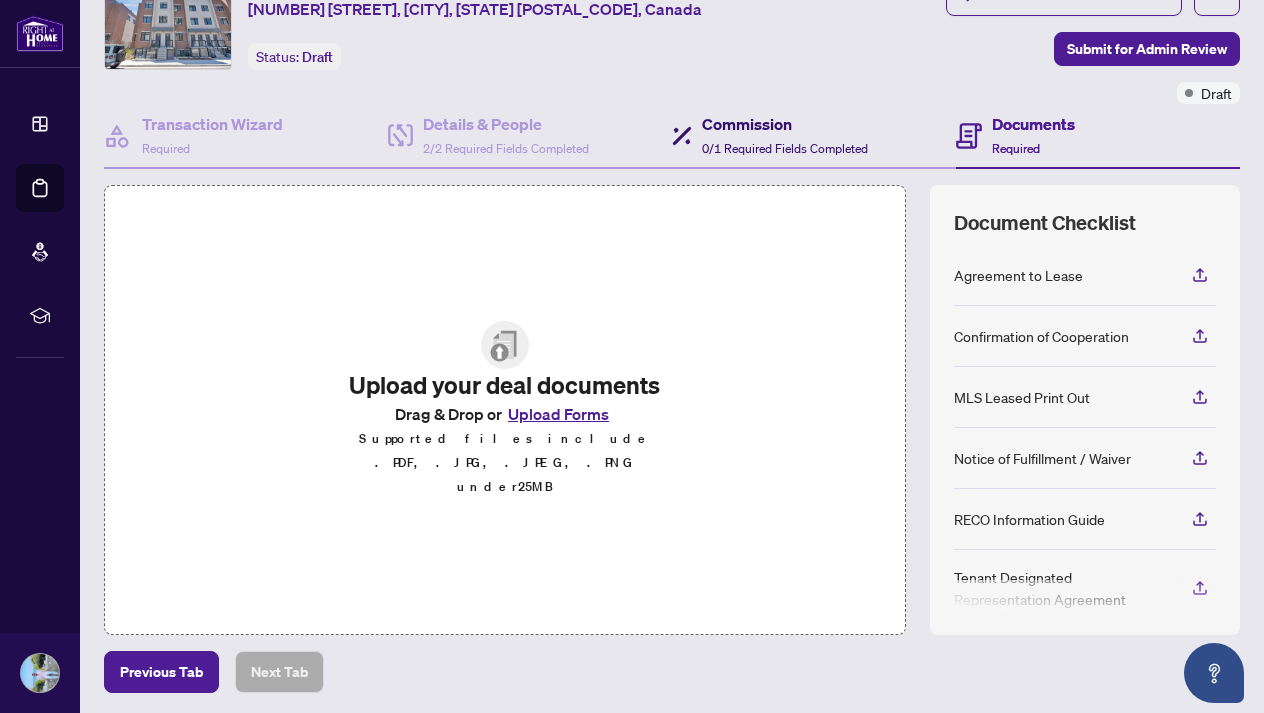 click on "Commission" at bounding box center (785, 124) 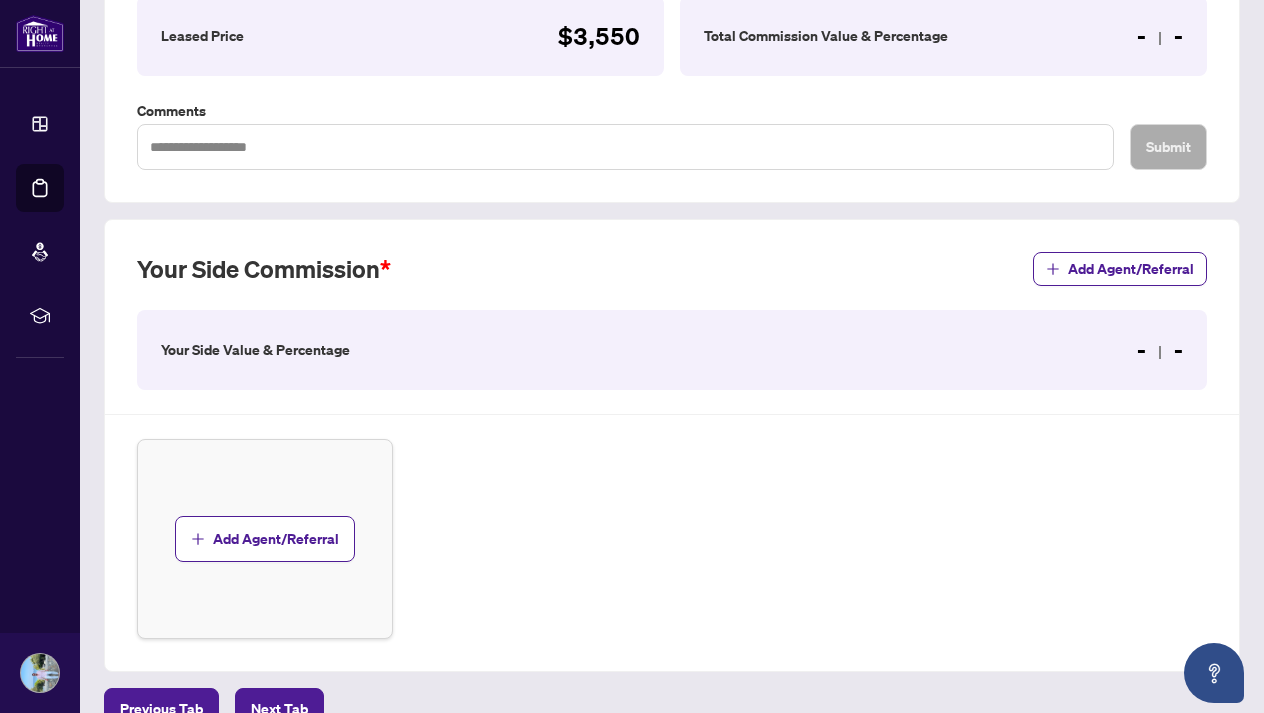 scroll, scrollTop: 397, scrollLeft: 0, axis: vertical 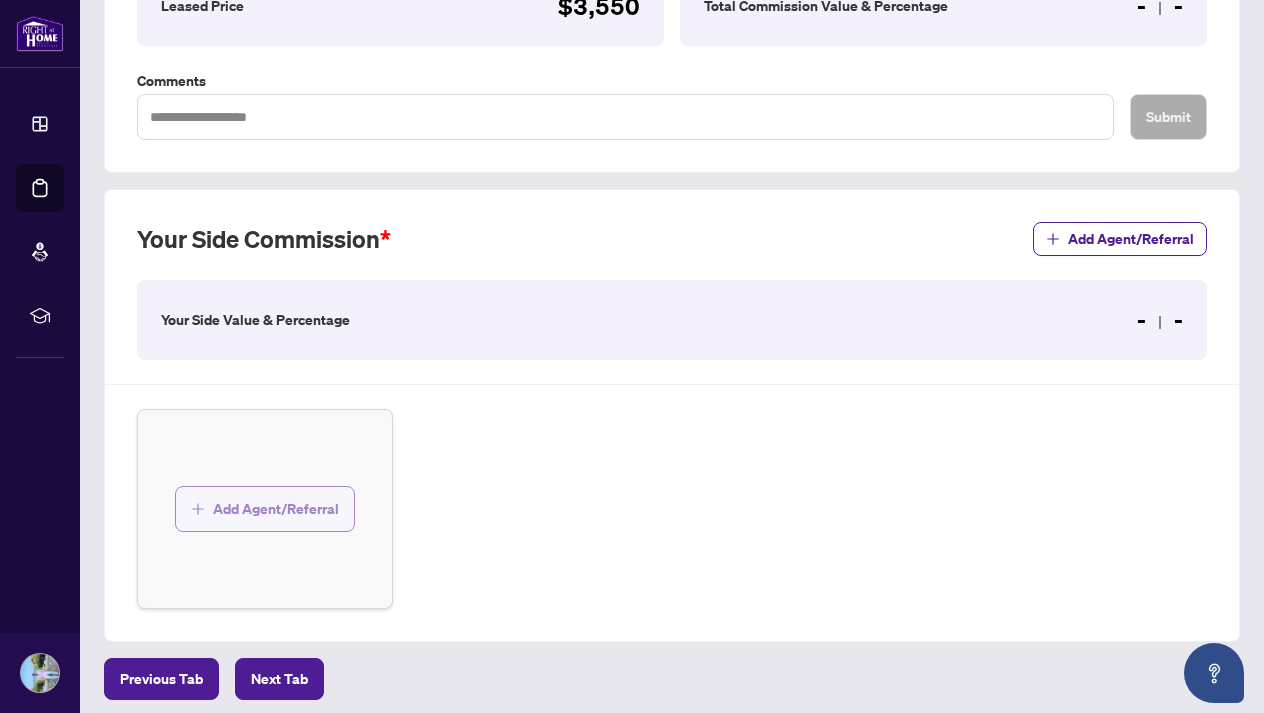 click on "Add Agent/Referral" at bounding box center (276, 509) 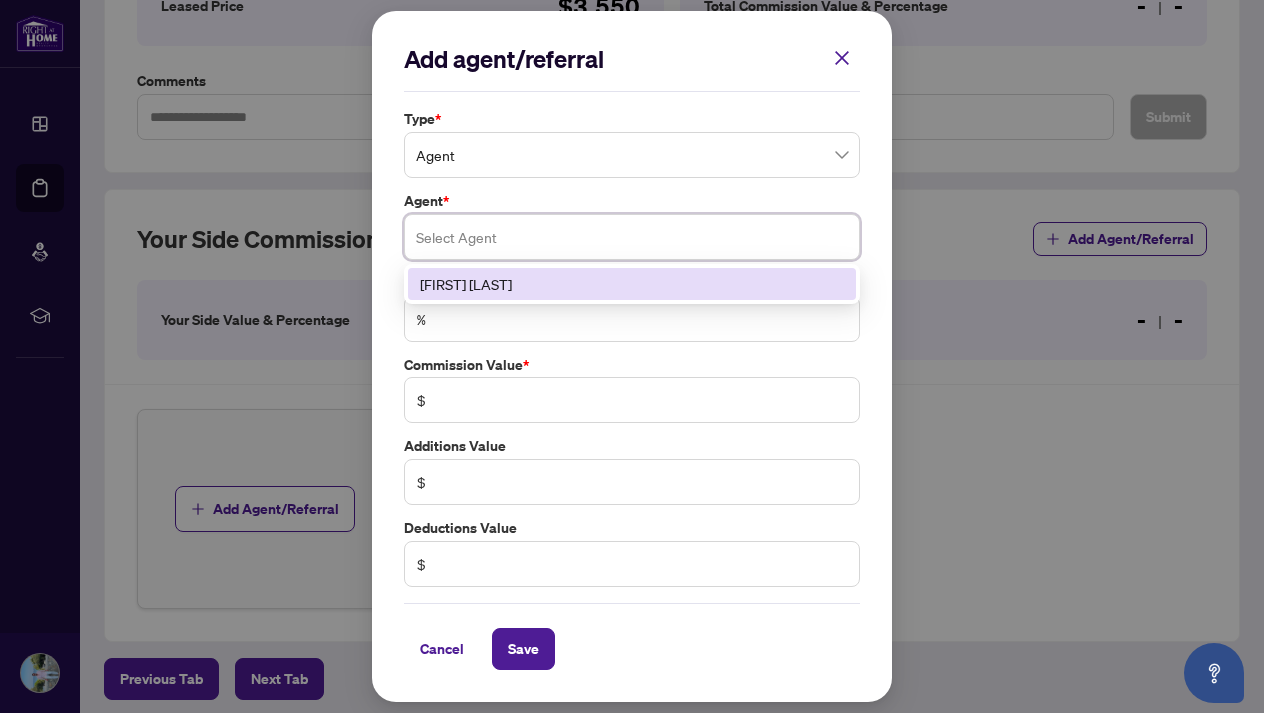 click at bounding box center [632, 237] 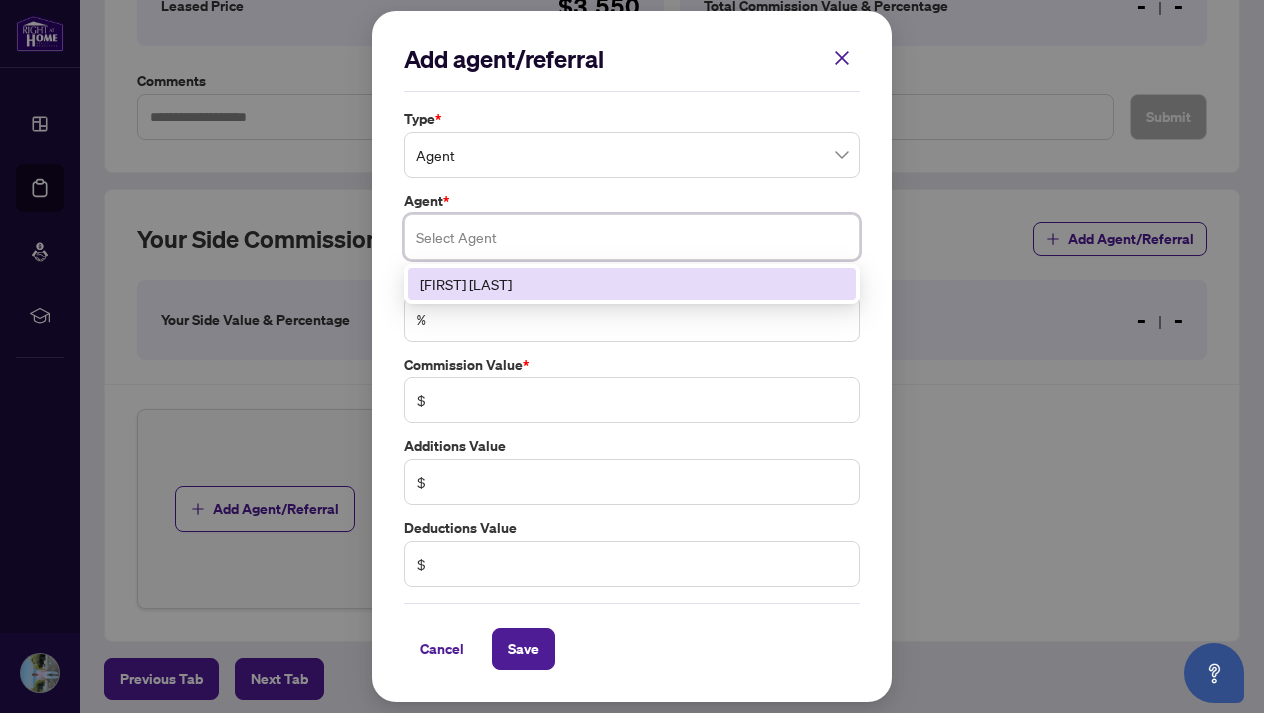 click on "[FIRST] [LAST]" at bounding box center (632, 284) 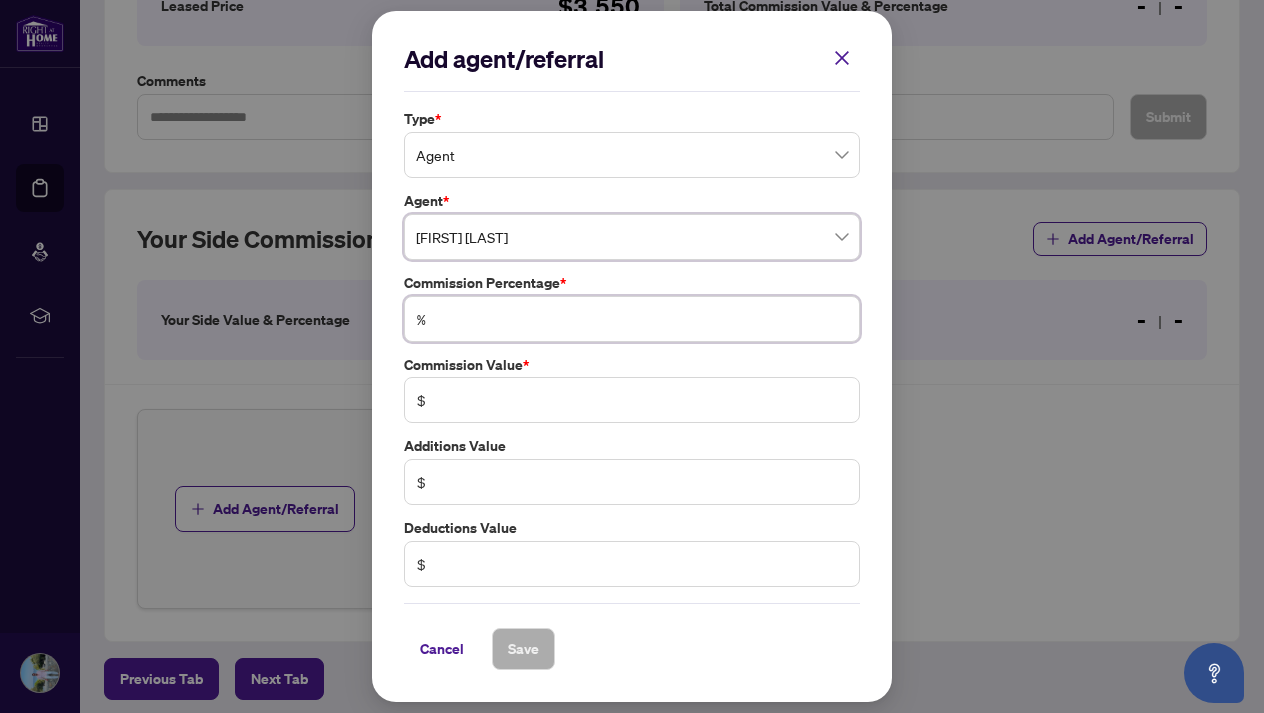 click at bounding box center [642, 319] 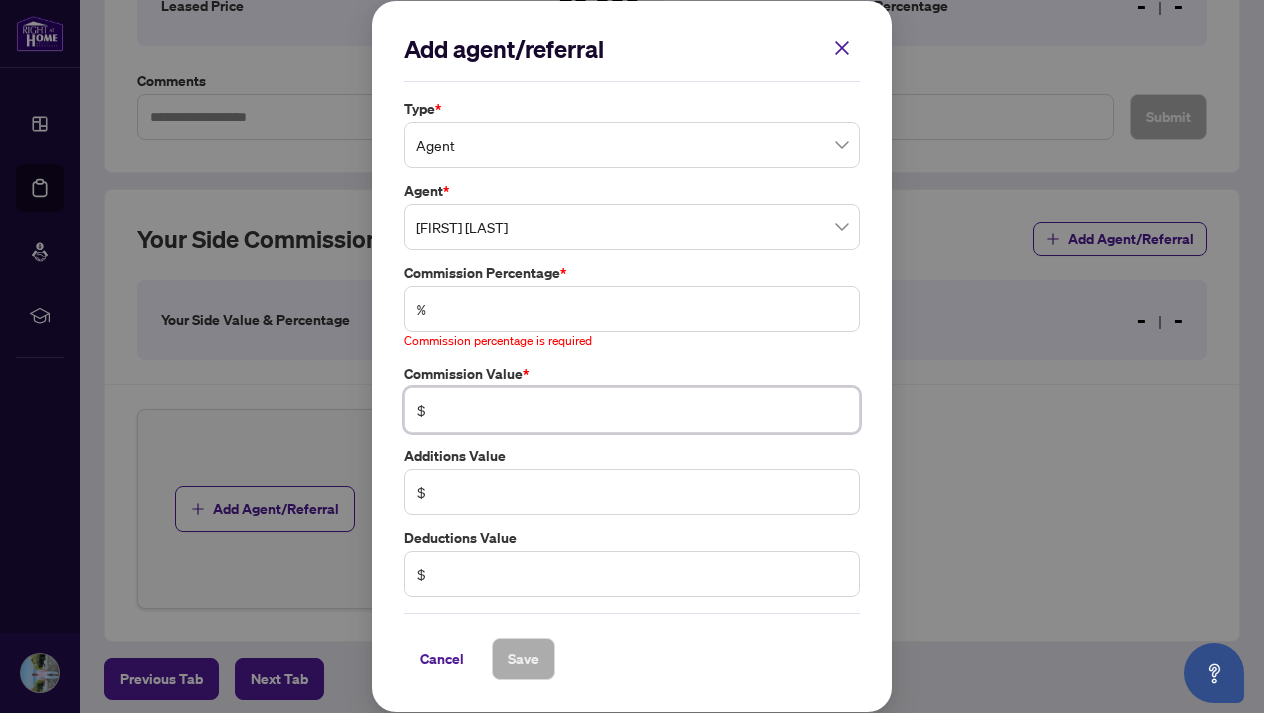 click at bounding box center (642, 410) 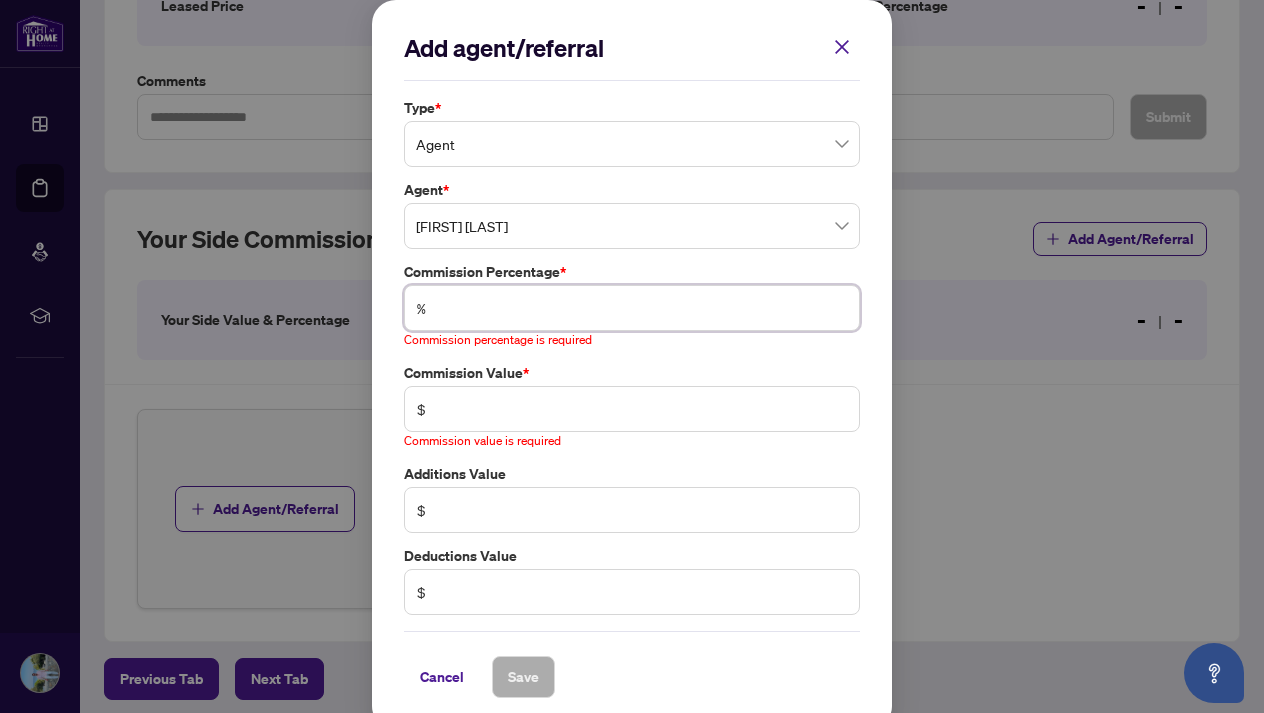 click at bounding box center [642, 308] 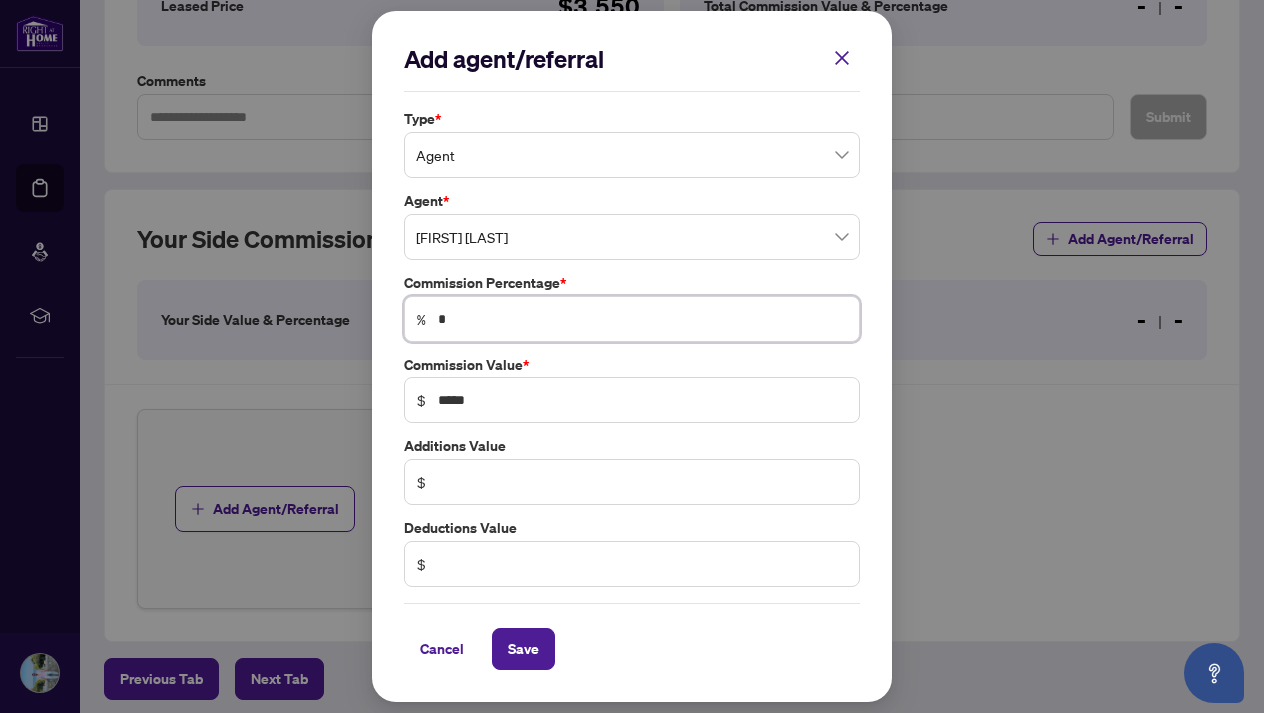 type on "*" 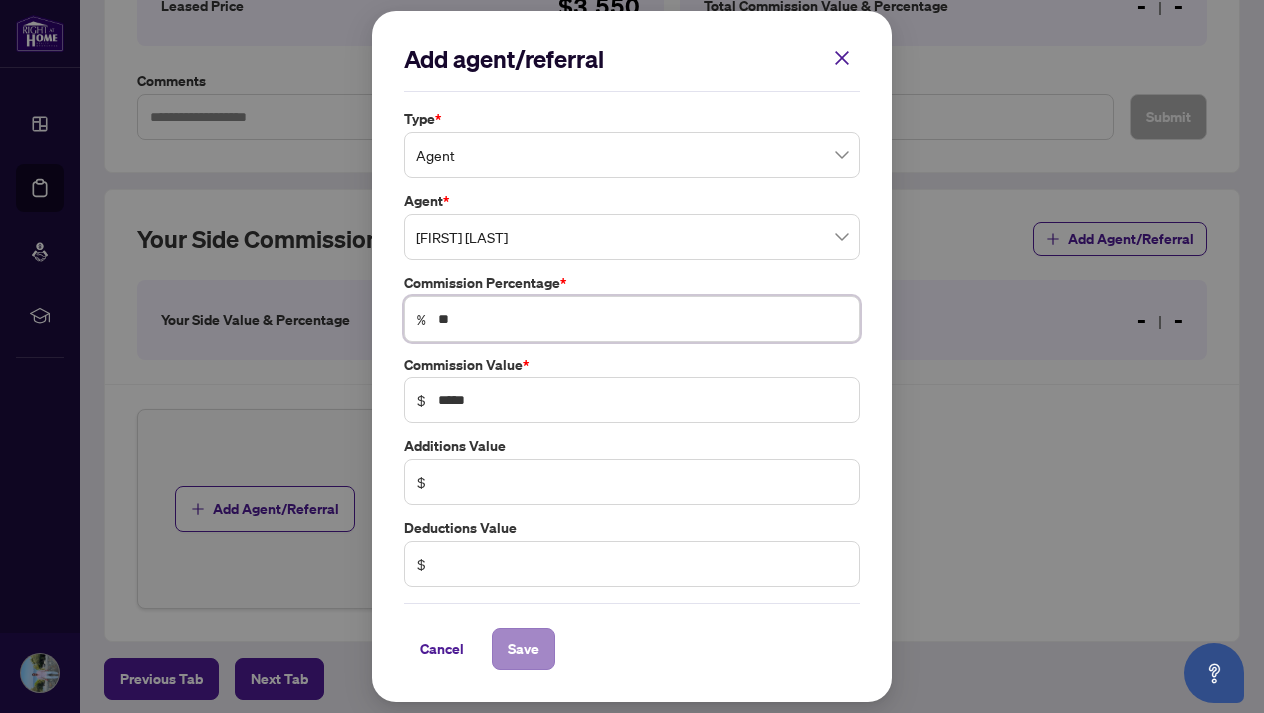 type on "**" 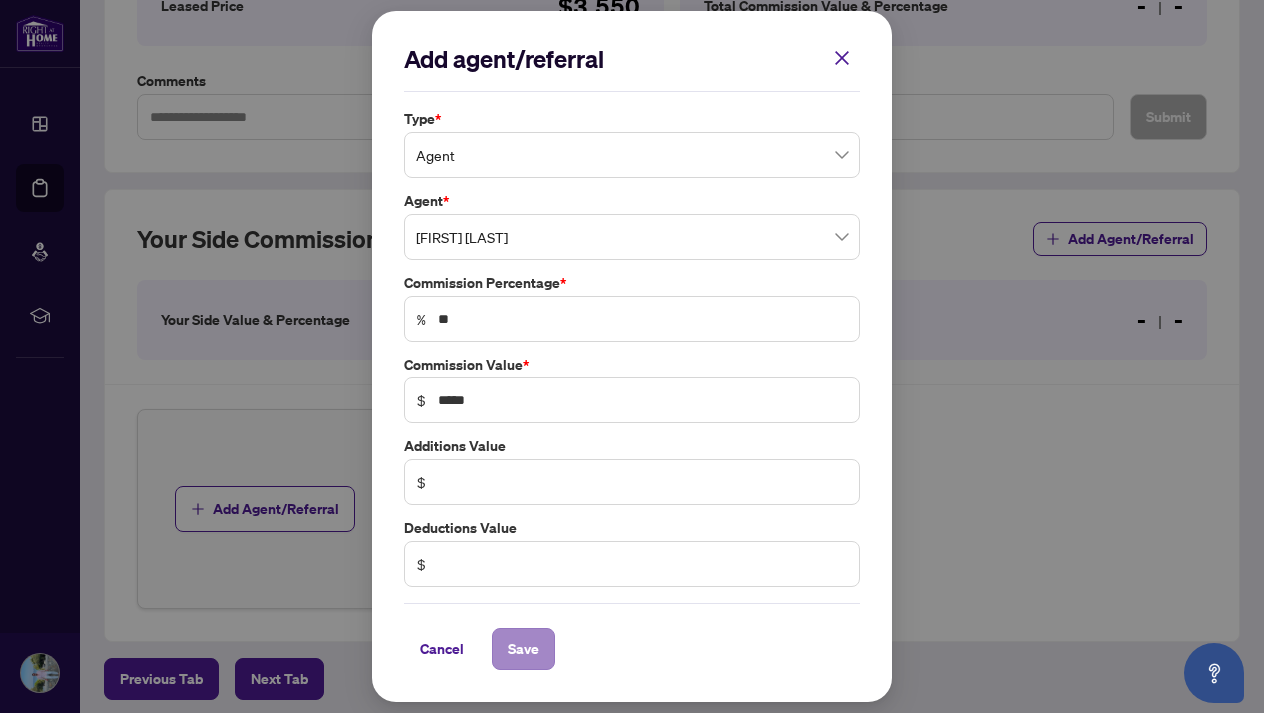 click on "Save" at bounding box center (523, 649) 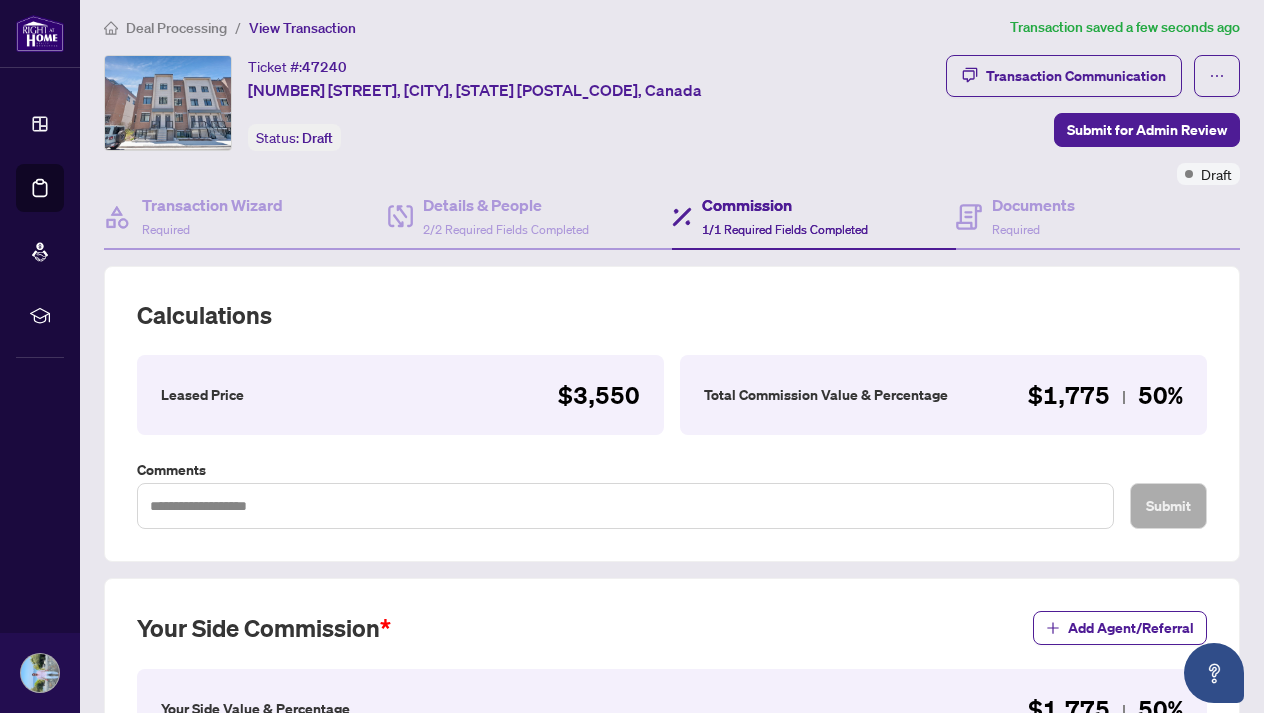 scroll, scrollTop: 11, scrollLeft: 0, axis: vertical 